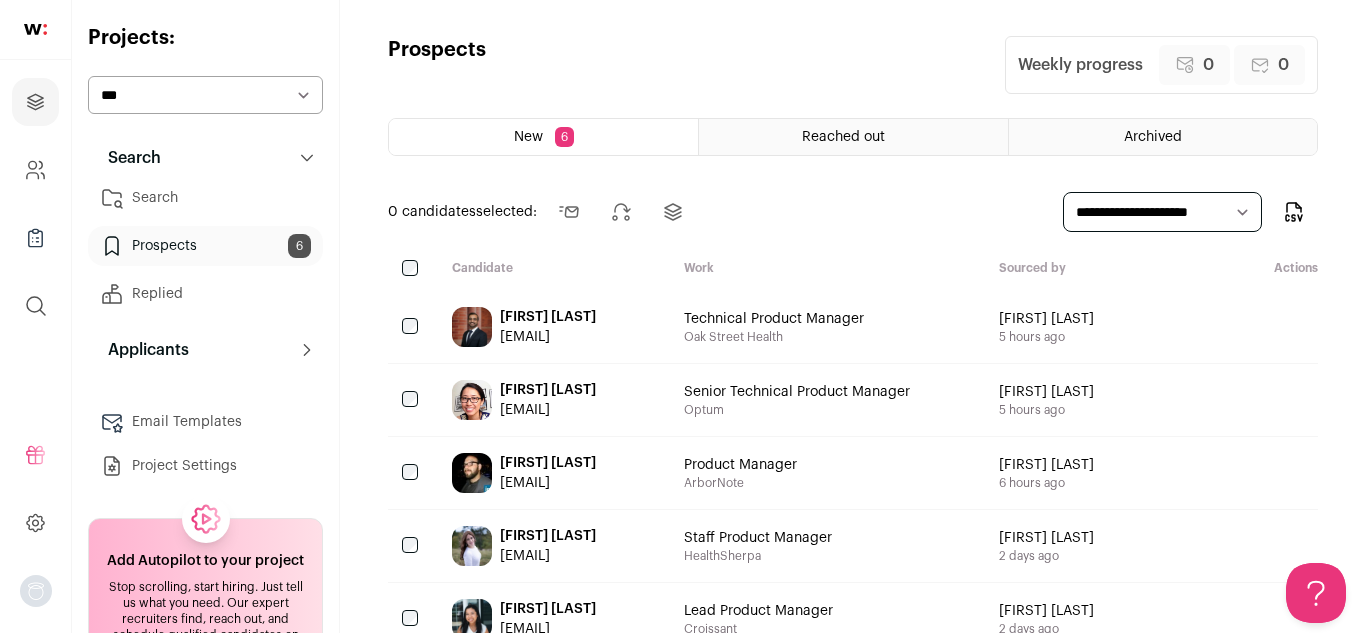 scroll, scrollTop: 0, scrollLeft: 0, axis: both 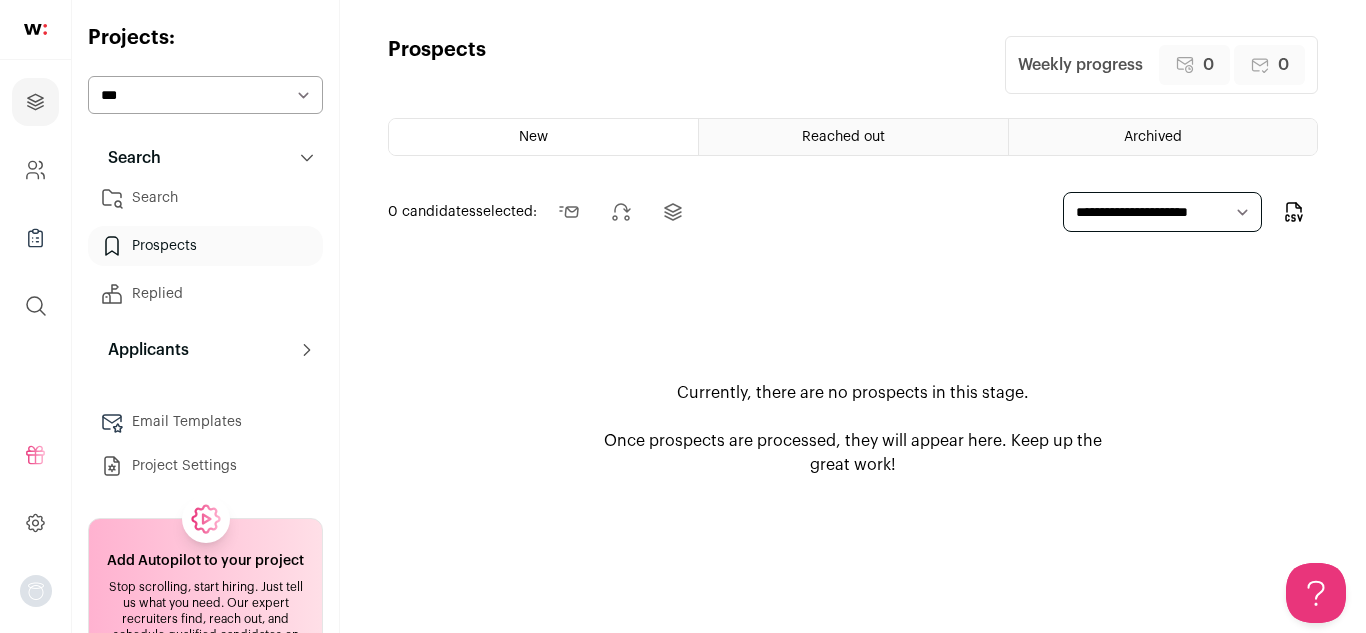 click on "Search" at bounding box center [205, 198] 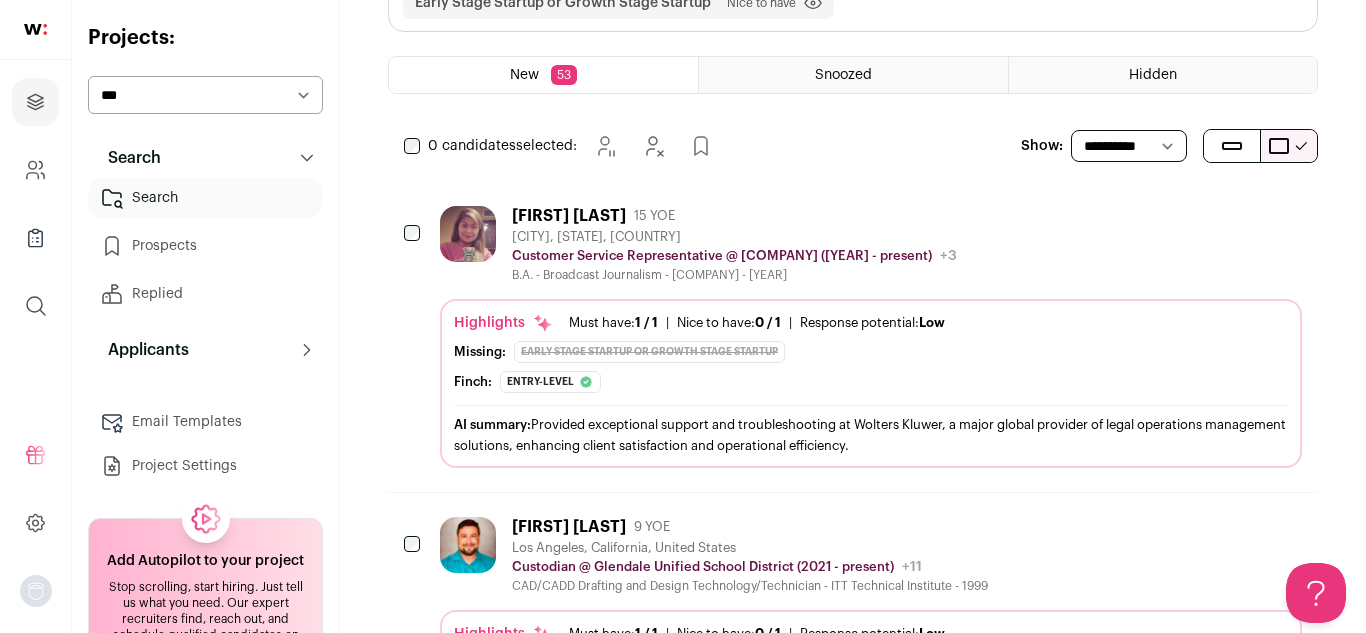 scroll, scrollTop: 222, scrollLeft: 0, axis: vertical 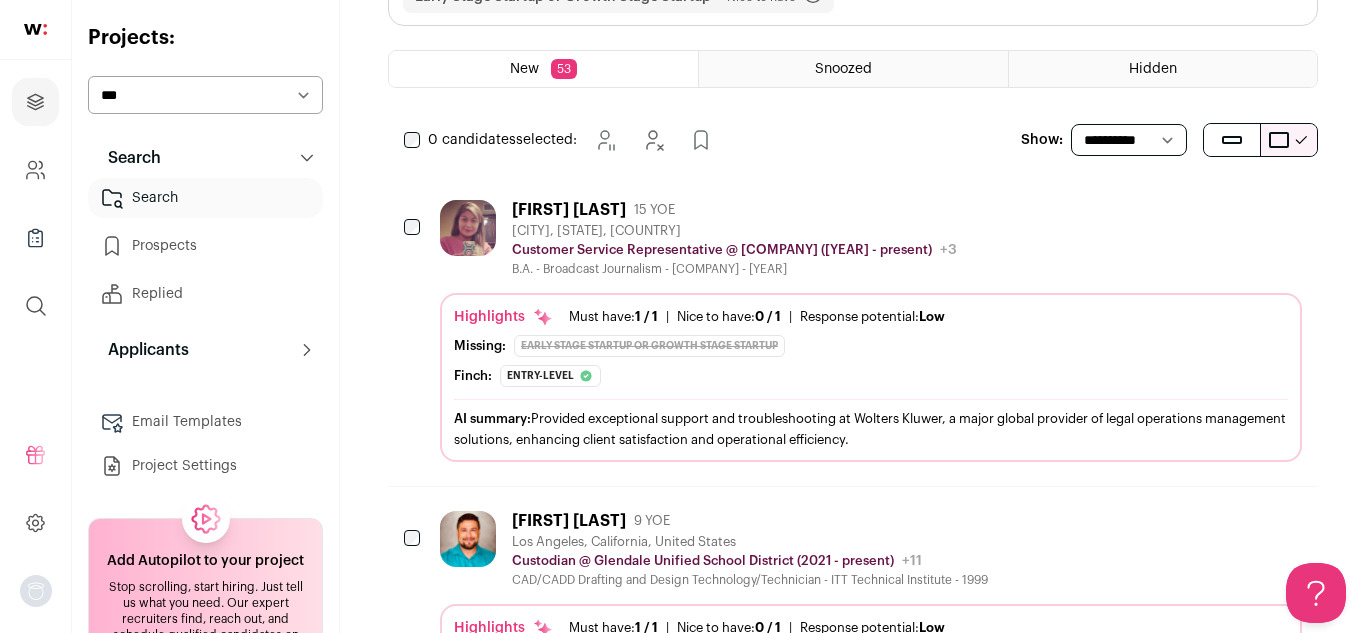 click on "***
***
***
***" at bounding box center (205, 95) 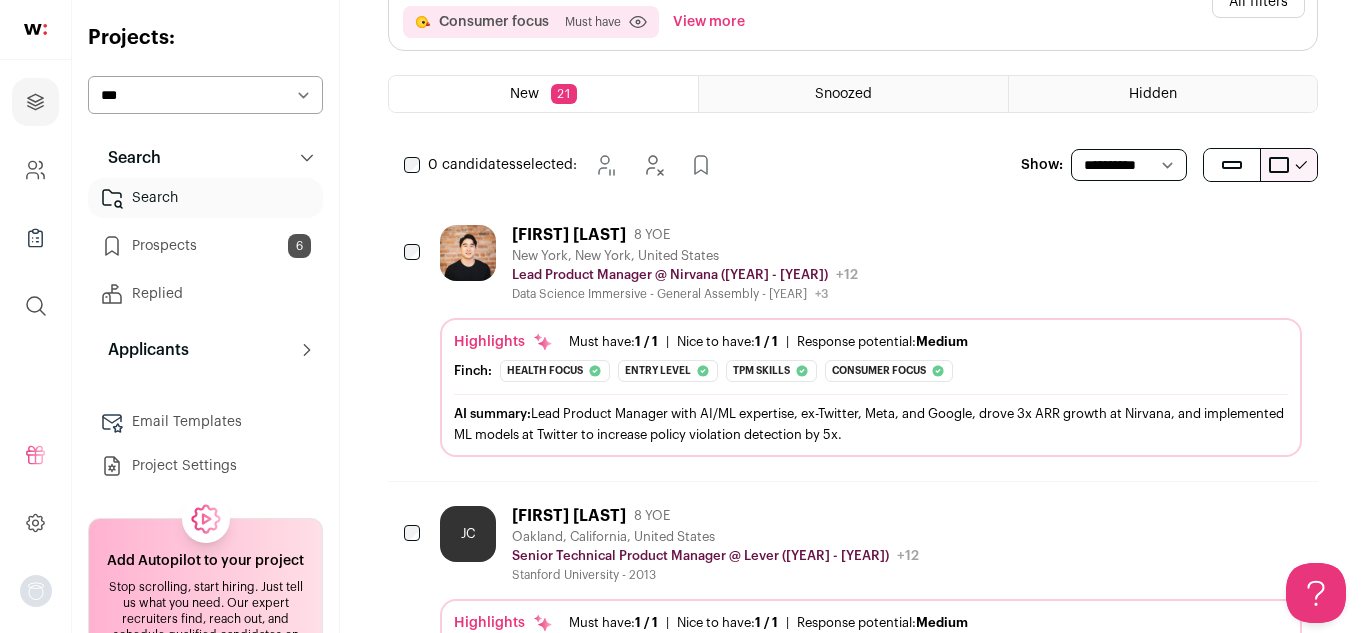 scroll, scrollTop: 0, scrollLeft: 0, axis: both 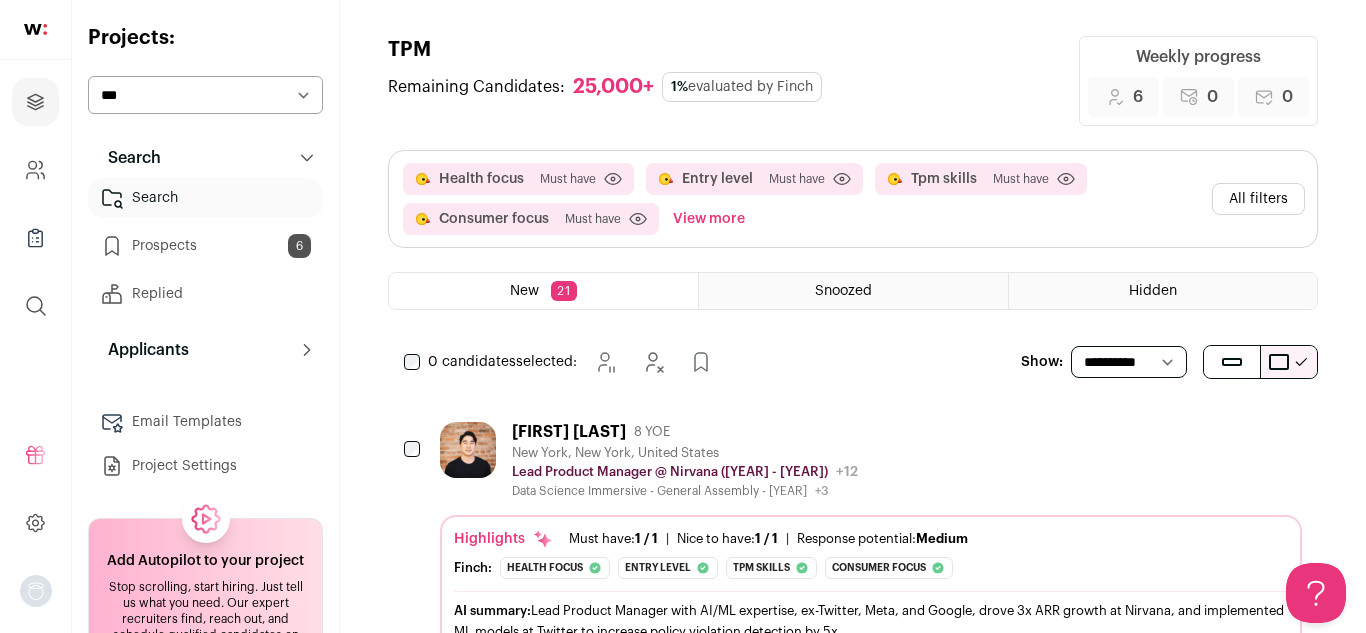 click on "Prospects
6" at bounding box center (205, 246) 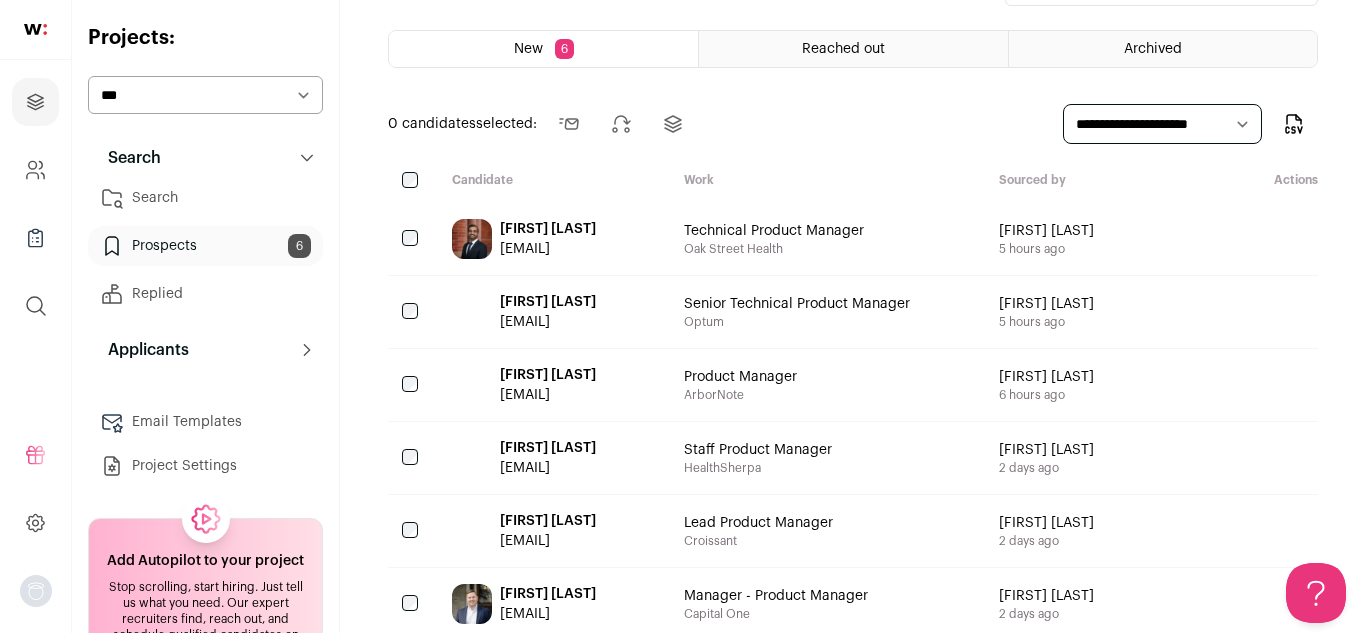 scroll, scrollTop: 132, scrollLeft: 0, axis: vertical 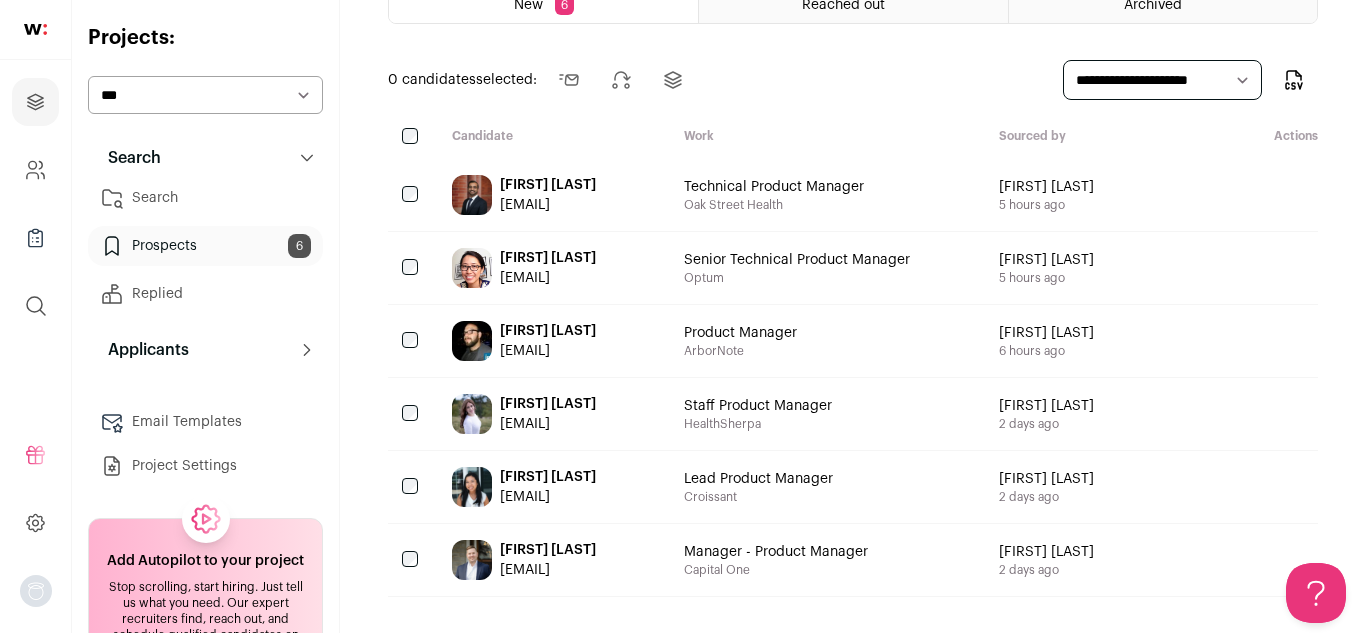 click on "Alexandra Nichols" at bounding box center (548, 477) 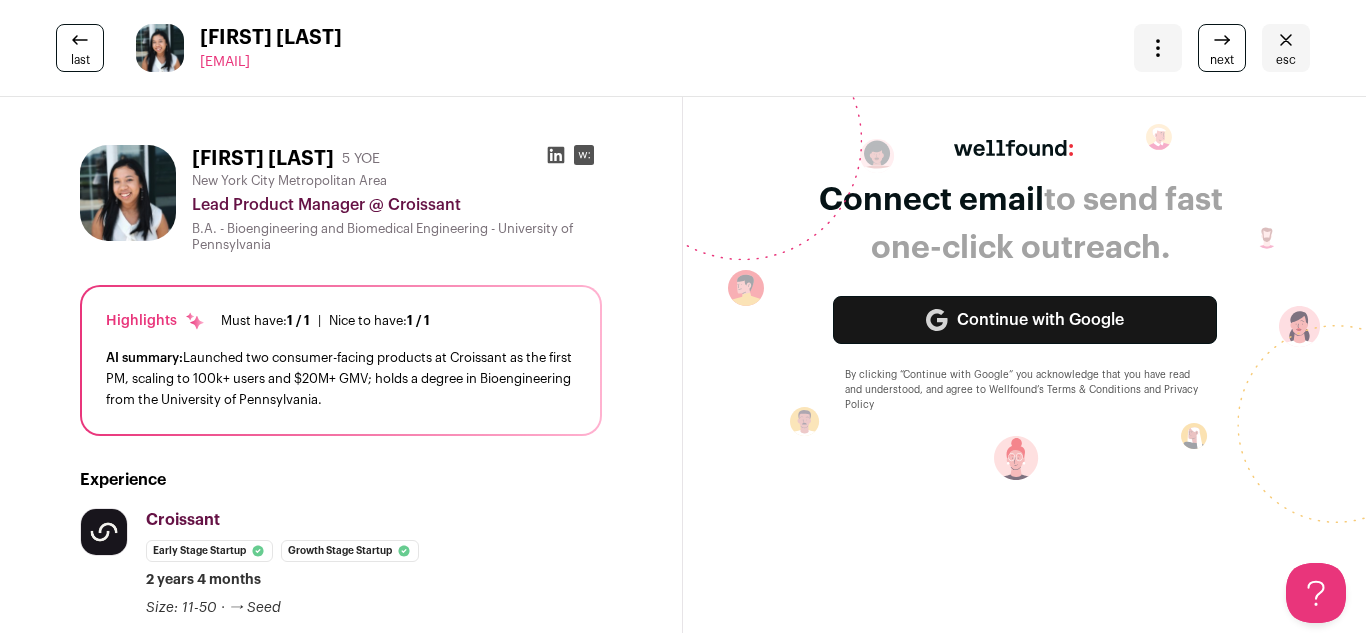 click 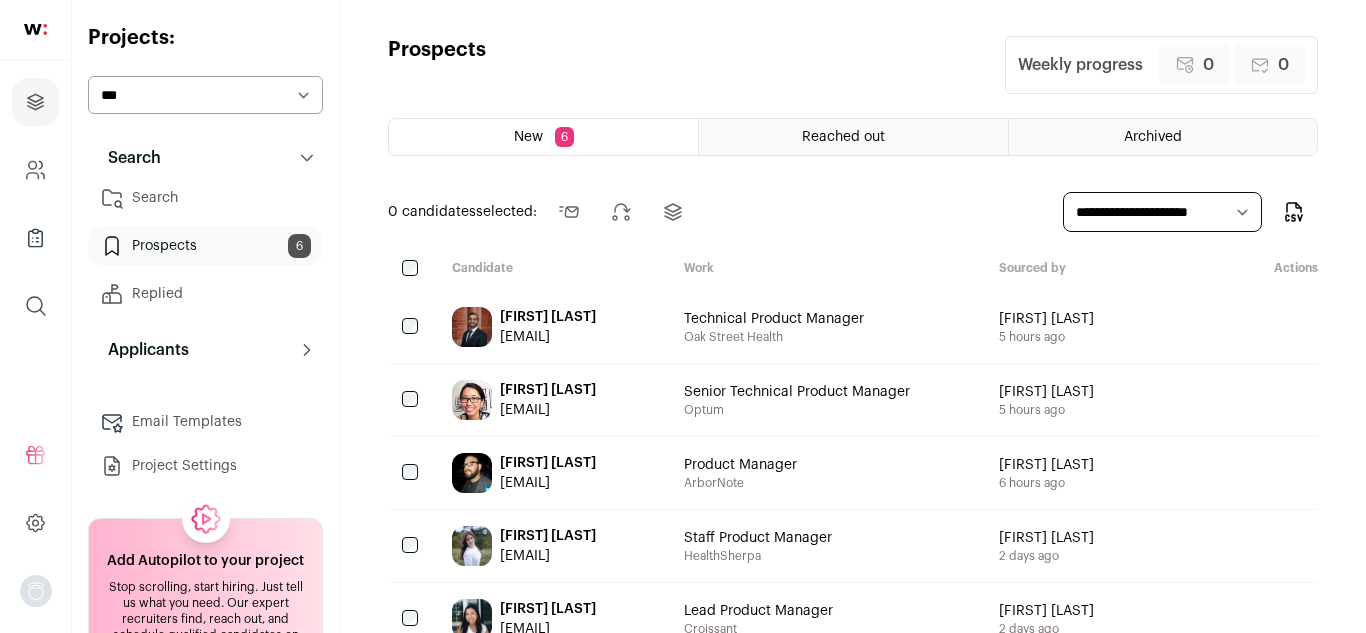 scroll, scrollTop: 0, scrollLeft: 0, axis: both 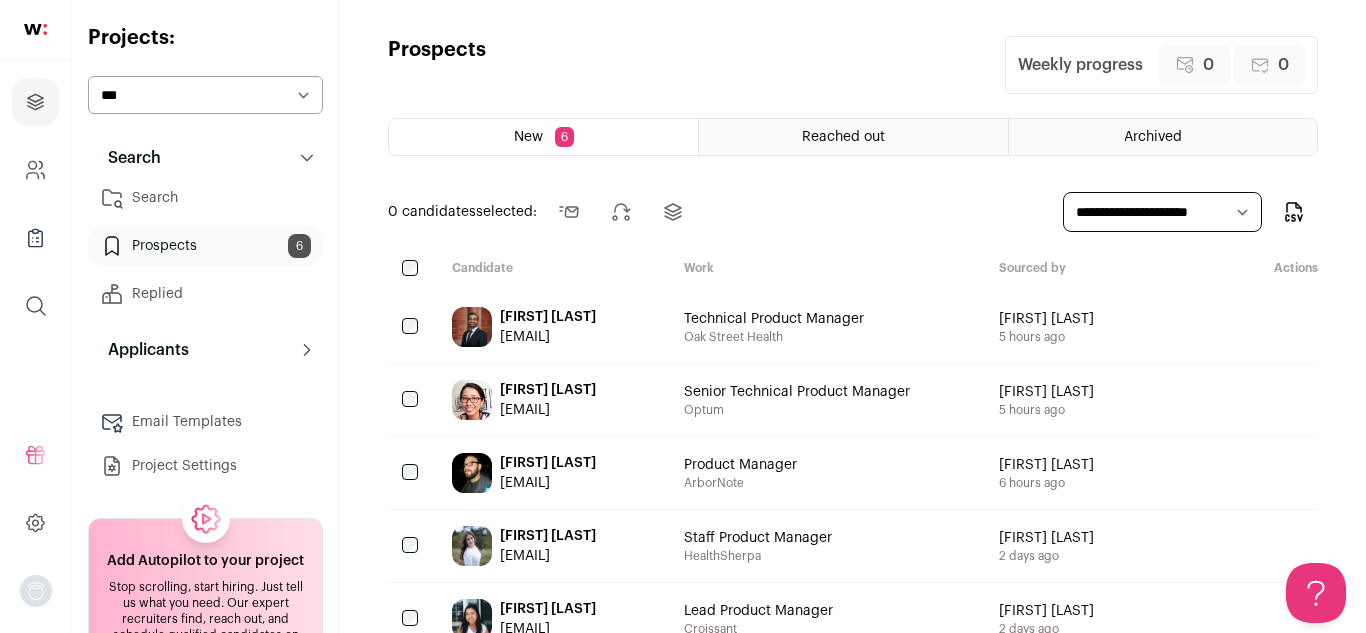 click on "[FIRST] [LAST]" at bounding box center [548, 463] 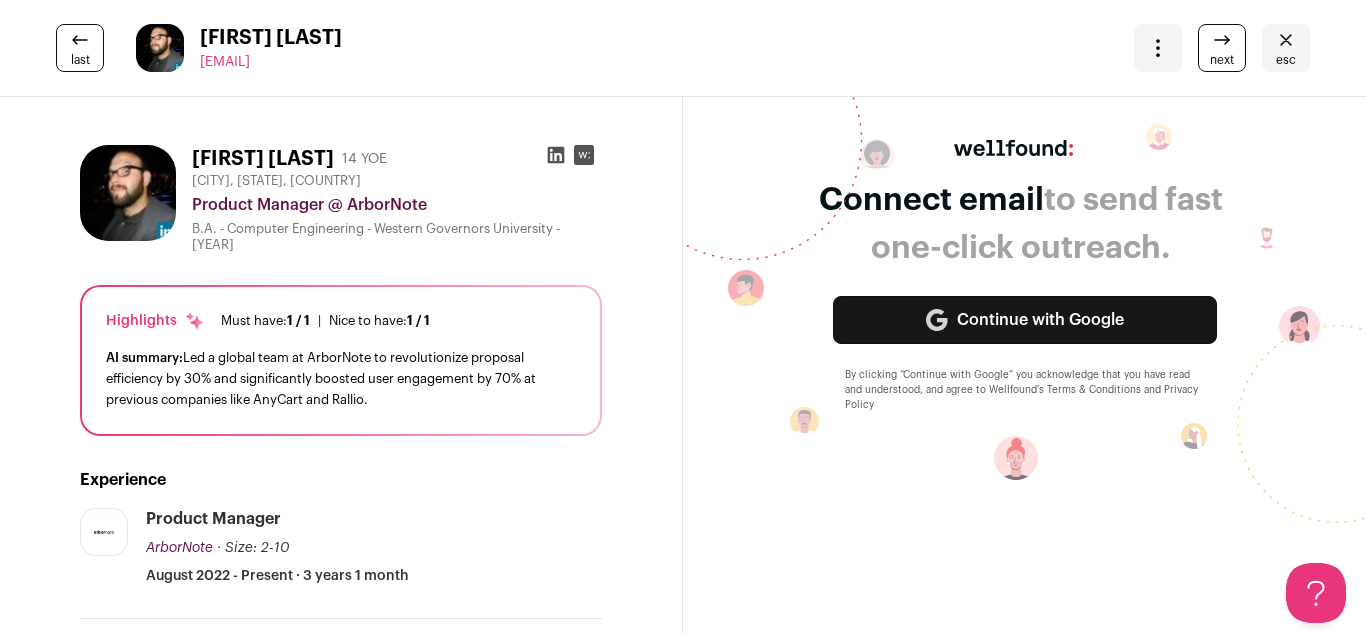 click 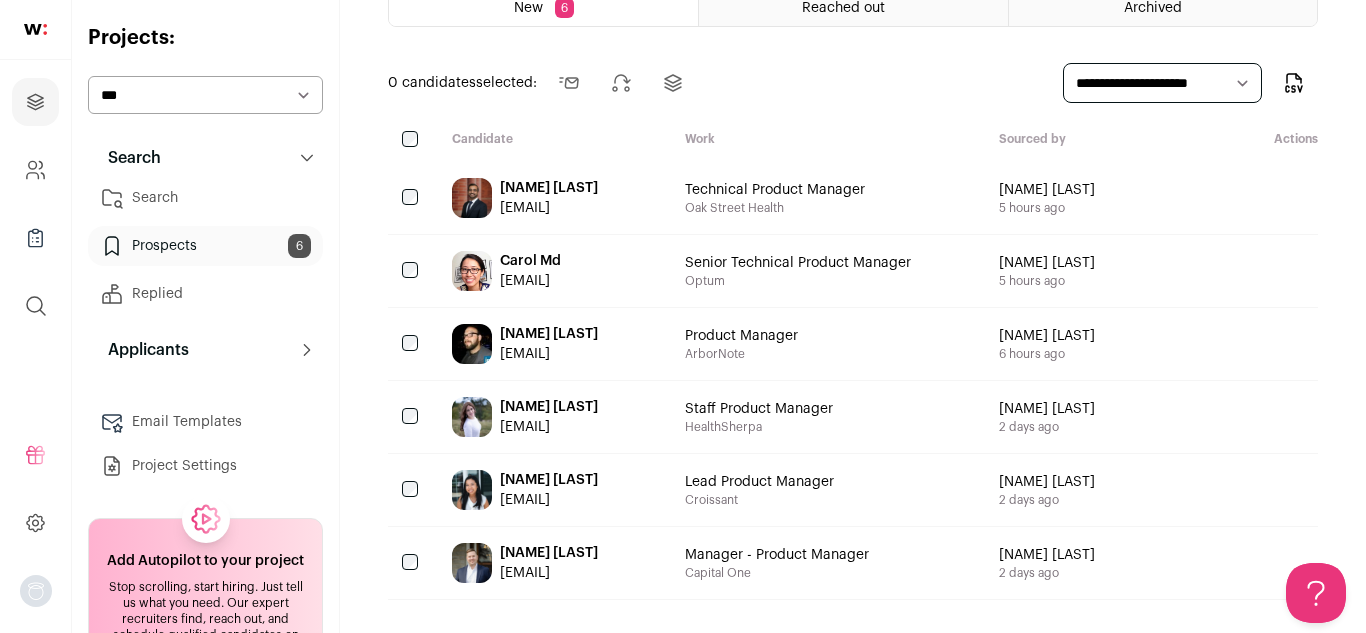 scroll, scrollTop: 132, scrollLeft: 0, axis: vertical 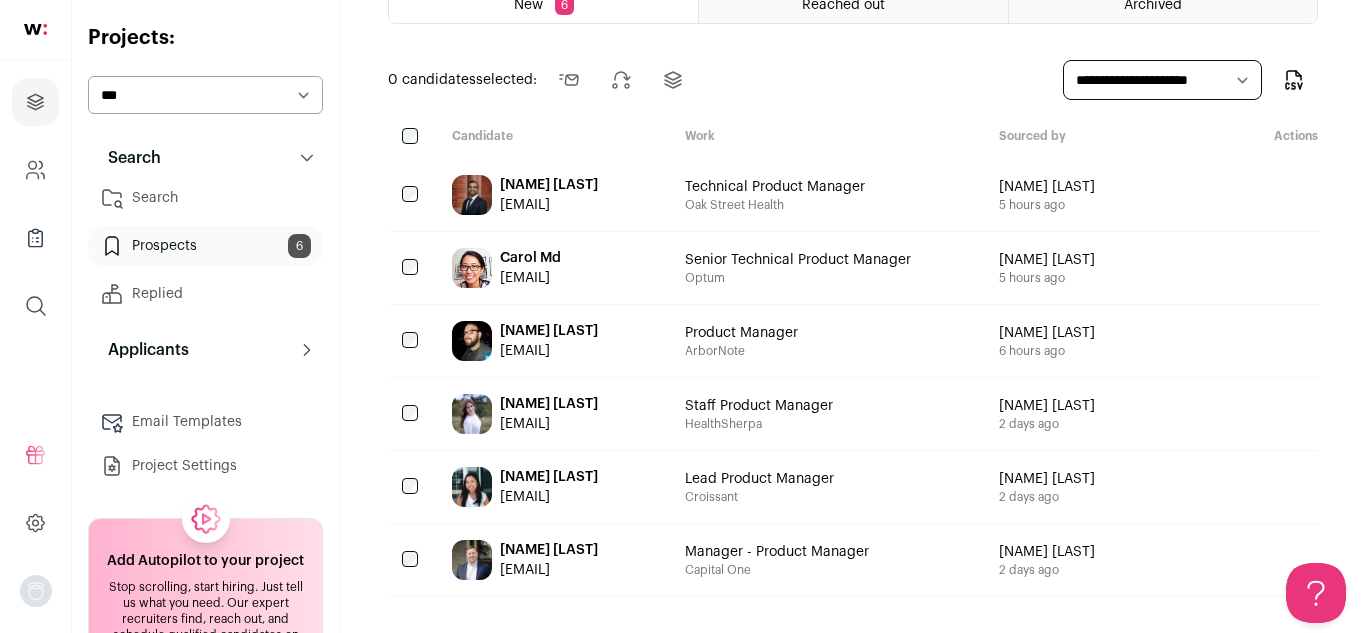 click on "[NAME] [LAST]" at bounding box center (549, 185) 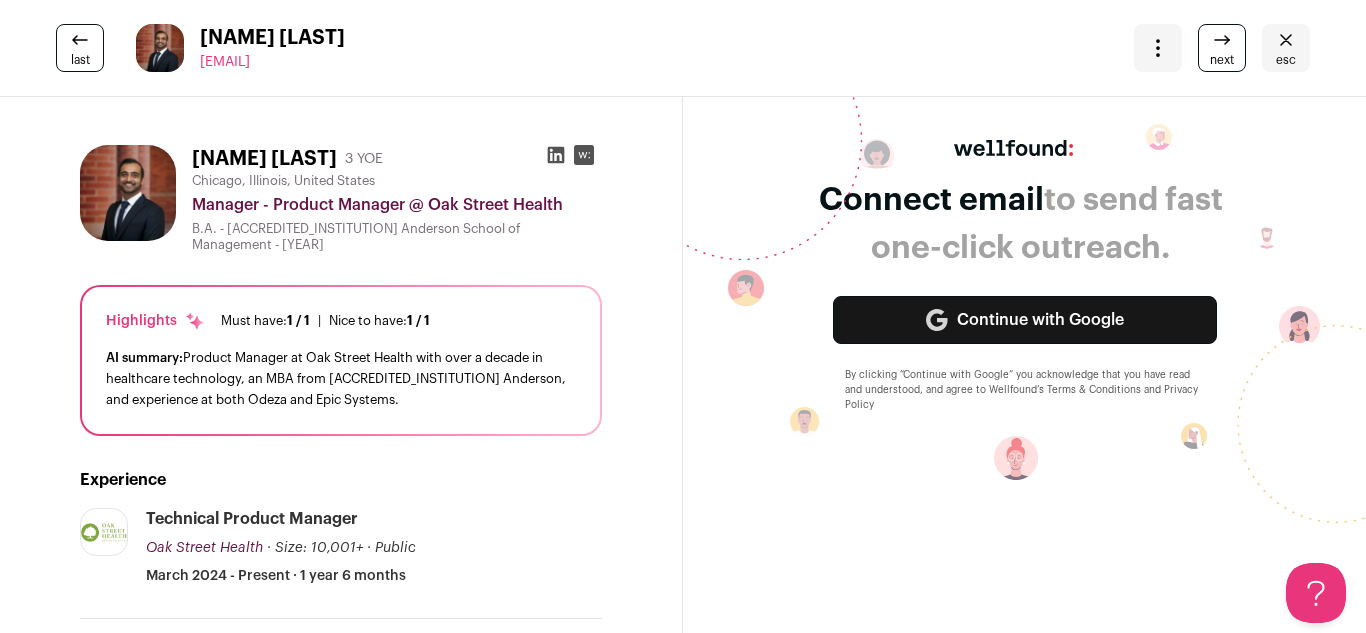 click 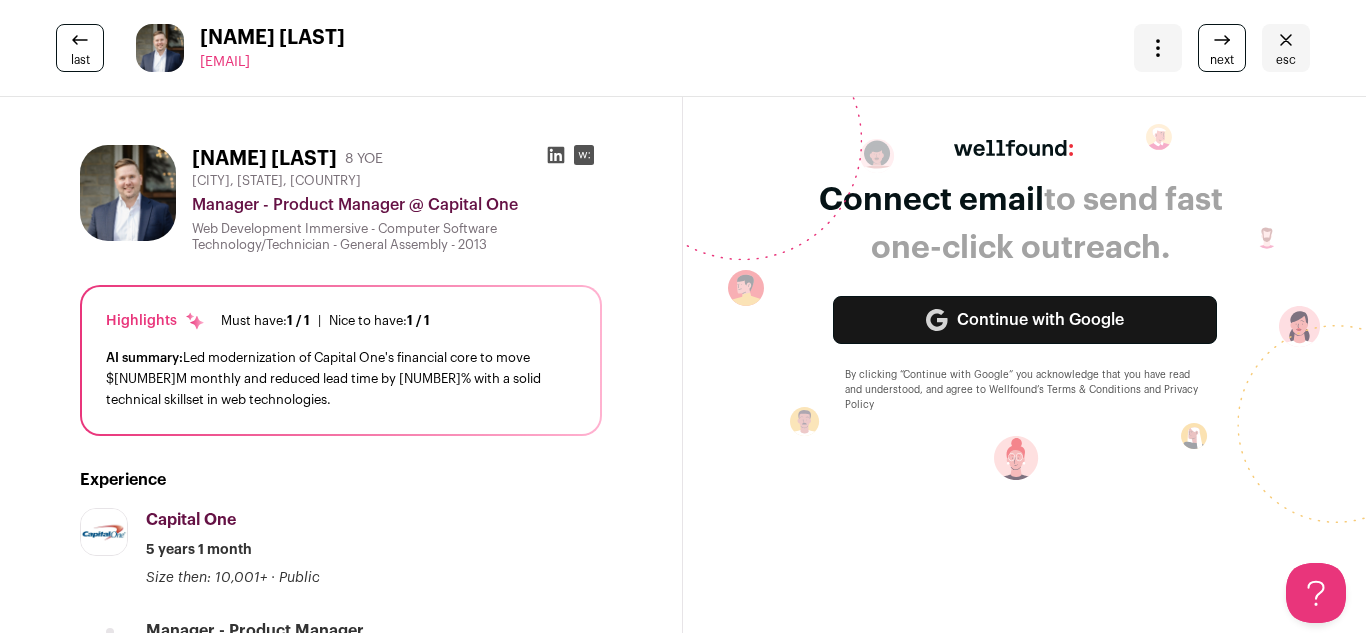 scroll, scrollTop: 0, scrollLeft: 0, axis: both 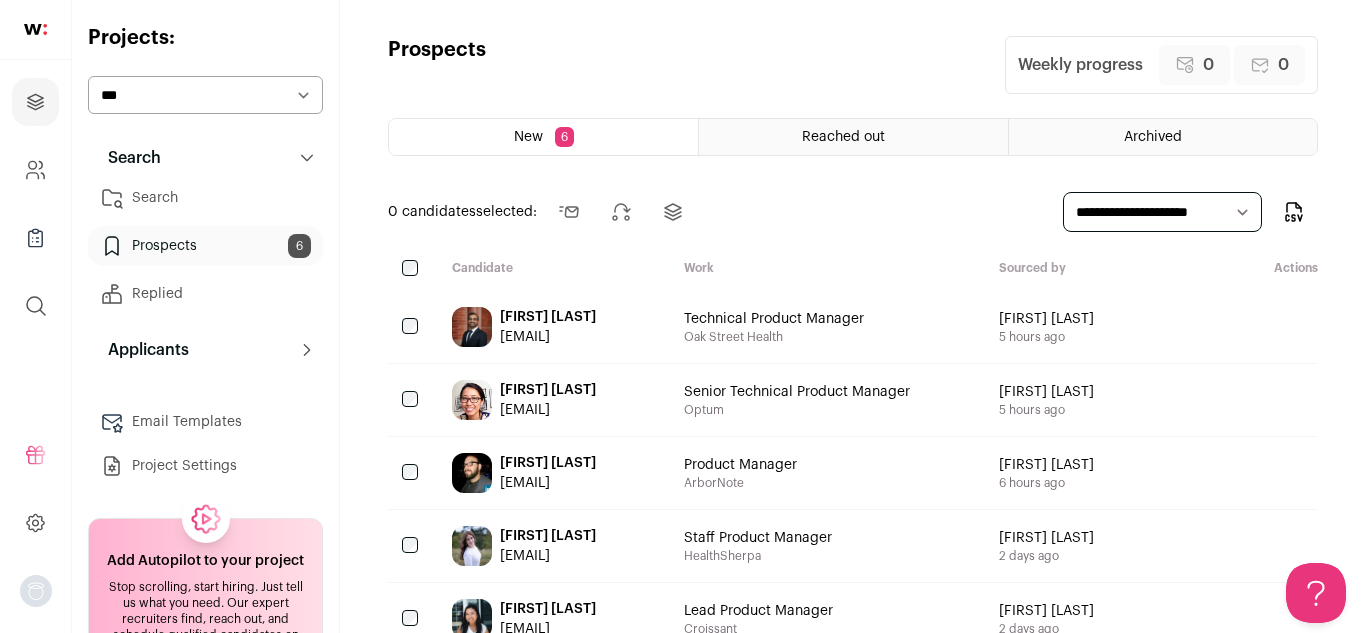 click on "***
***
***
***" at bounding box center [205, 95] 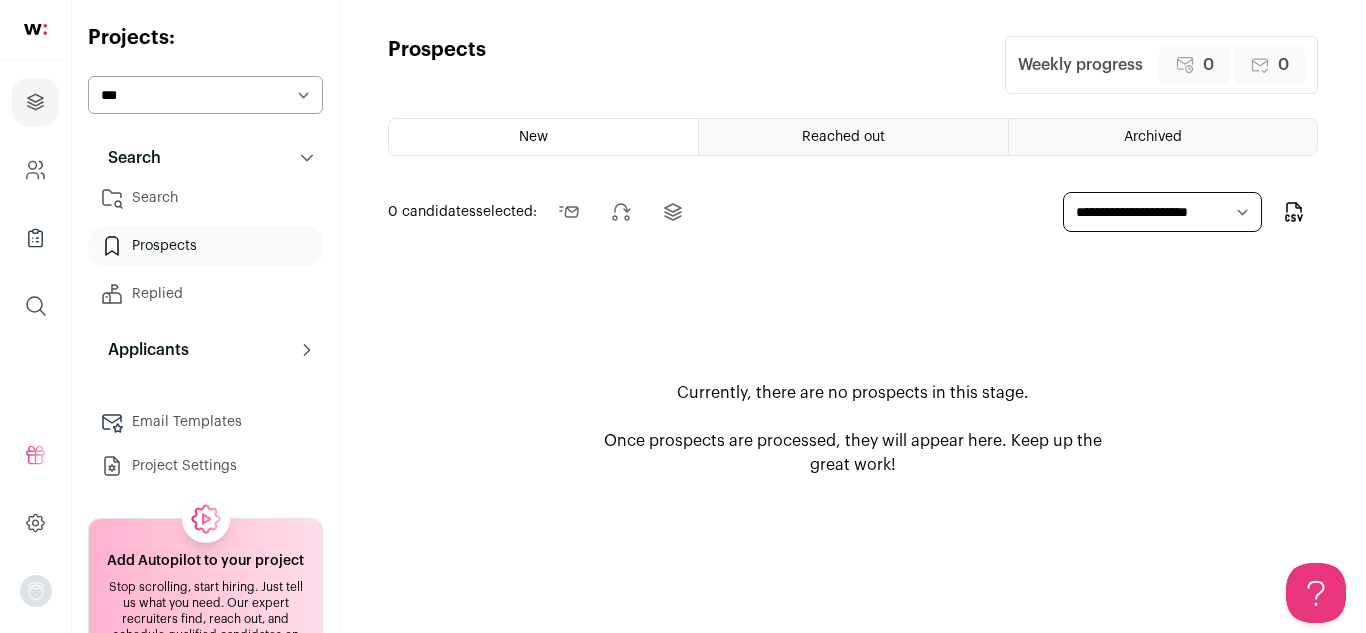 scroll, scrollTop: 0, scrollLeft: 0, axis: both 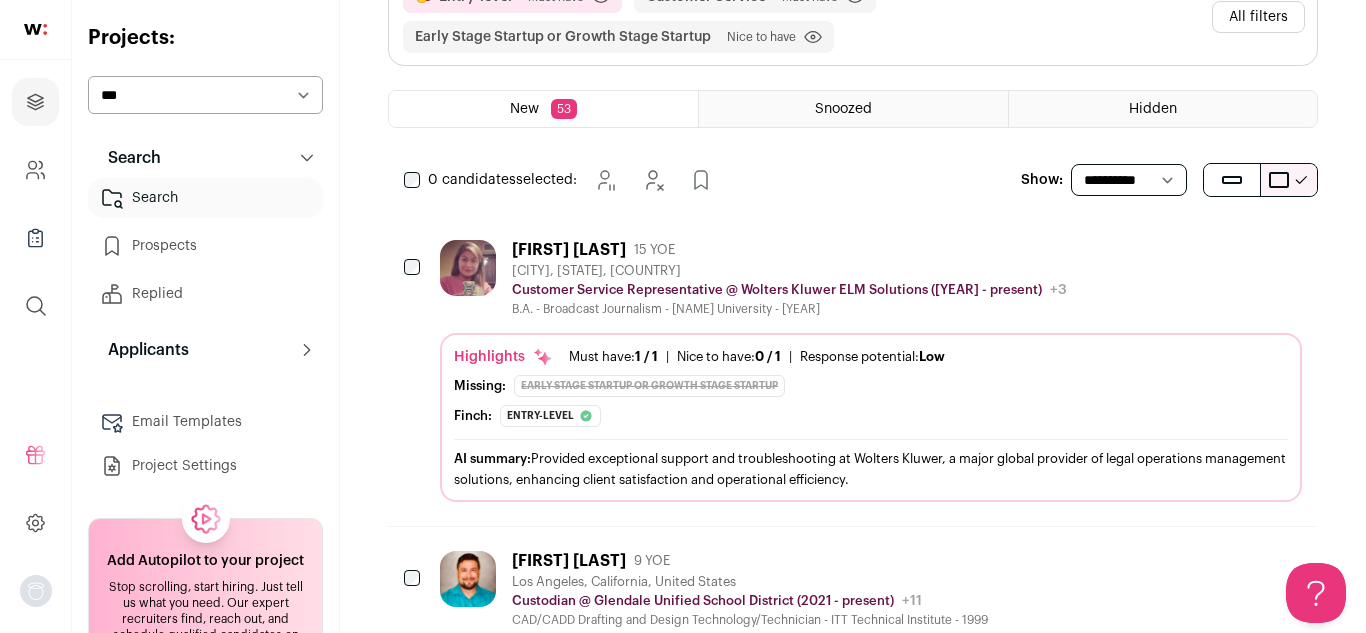 click 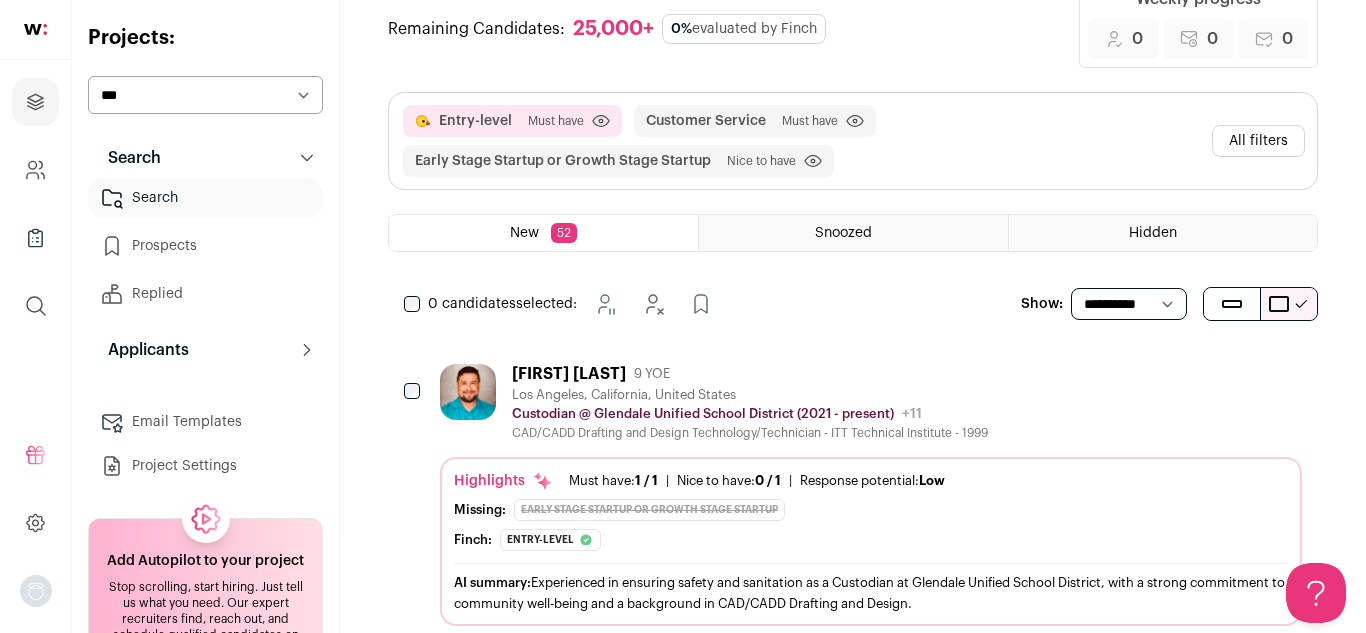 scroll, scrollTop: 0, scrollLeft: 0, axis: both 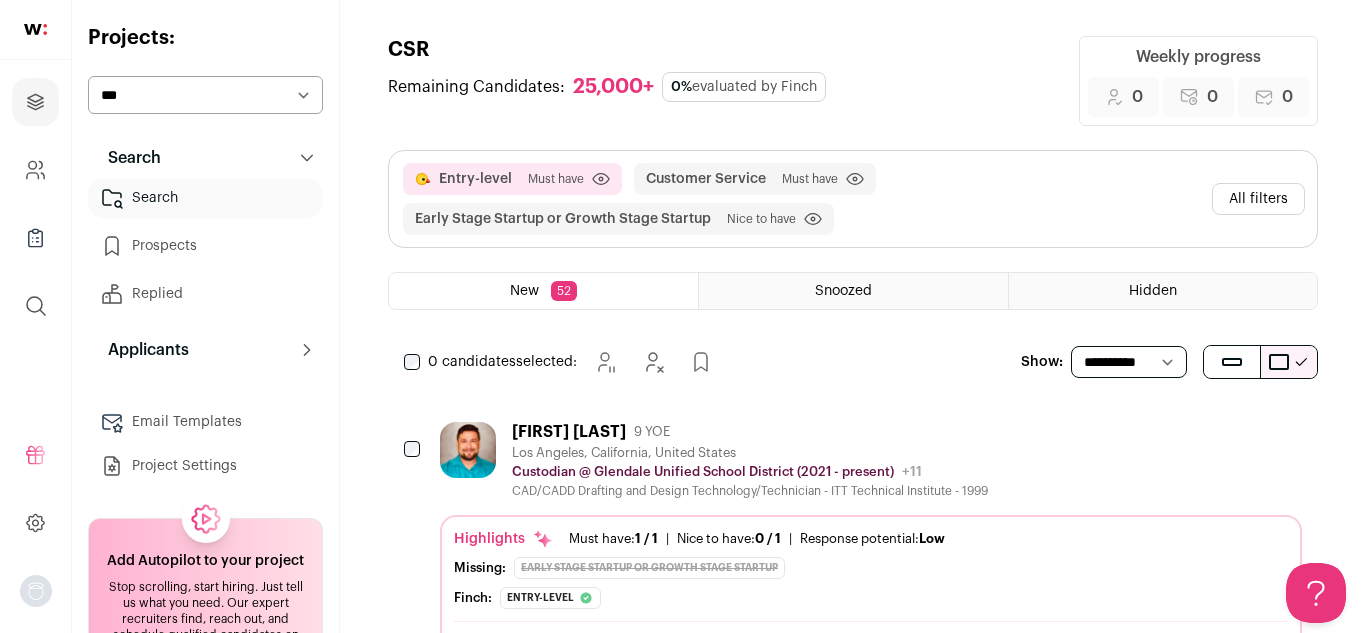 click on "**********" at bounding box center [1129, 362] 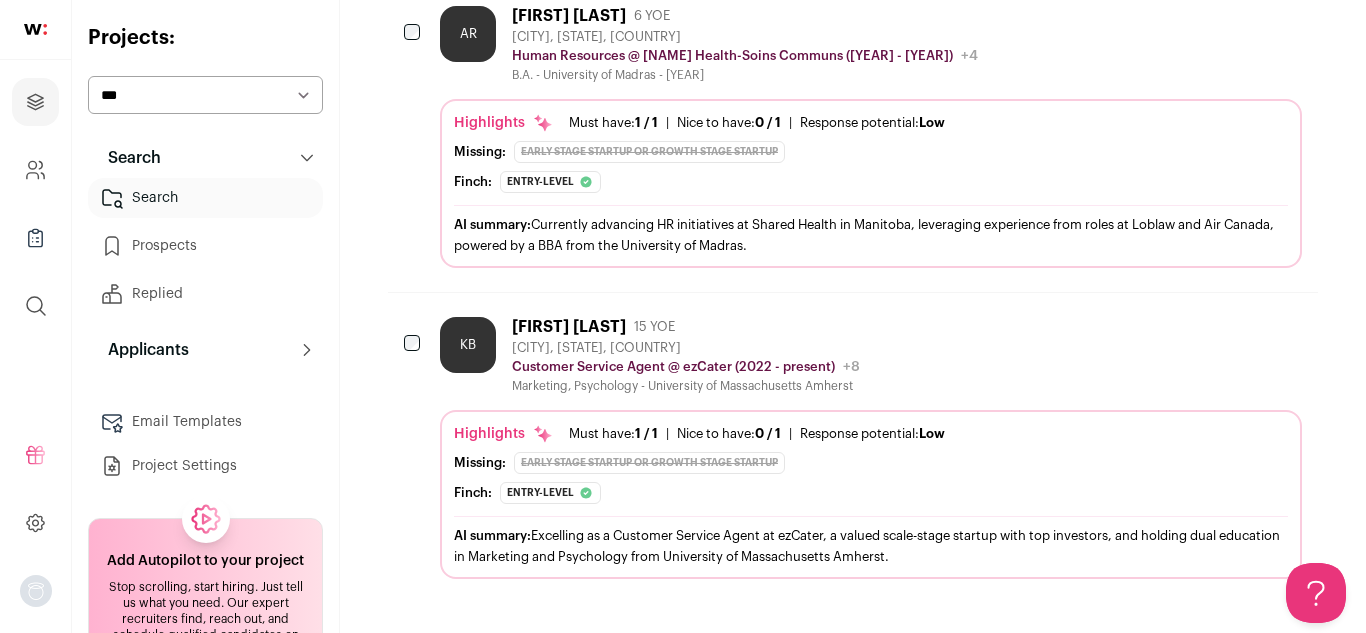scroll, scrollTop: 14483, scrollLeft: 0, axis: vertical 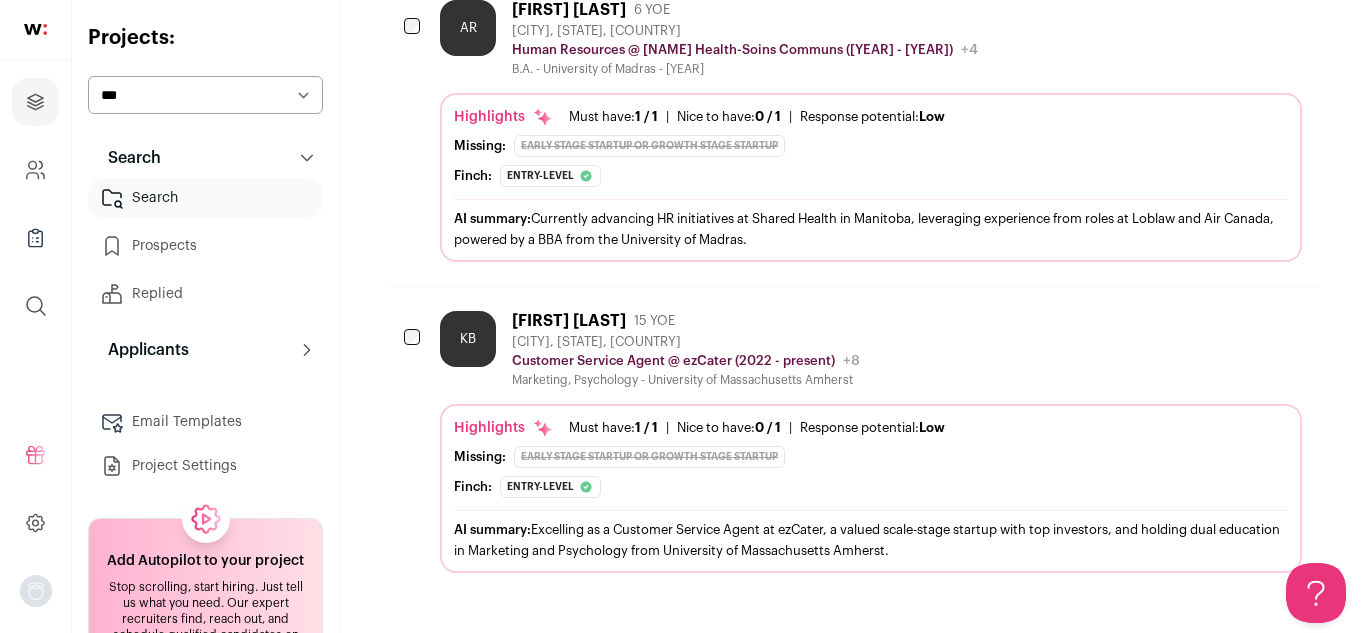 click at bounding box center (1231, 320) 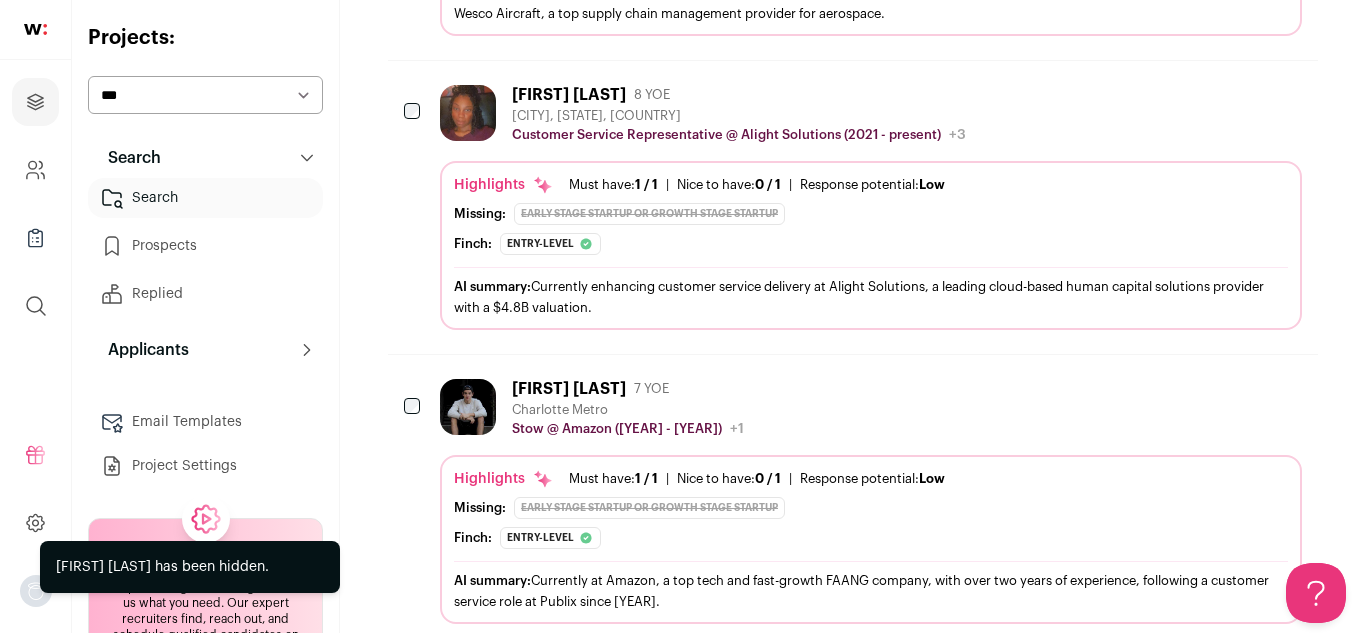 scroll, scrollTop: 10267, scrollLeft: 0, axis: vertical 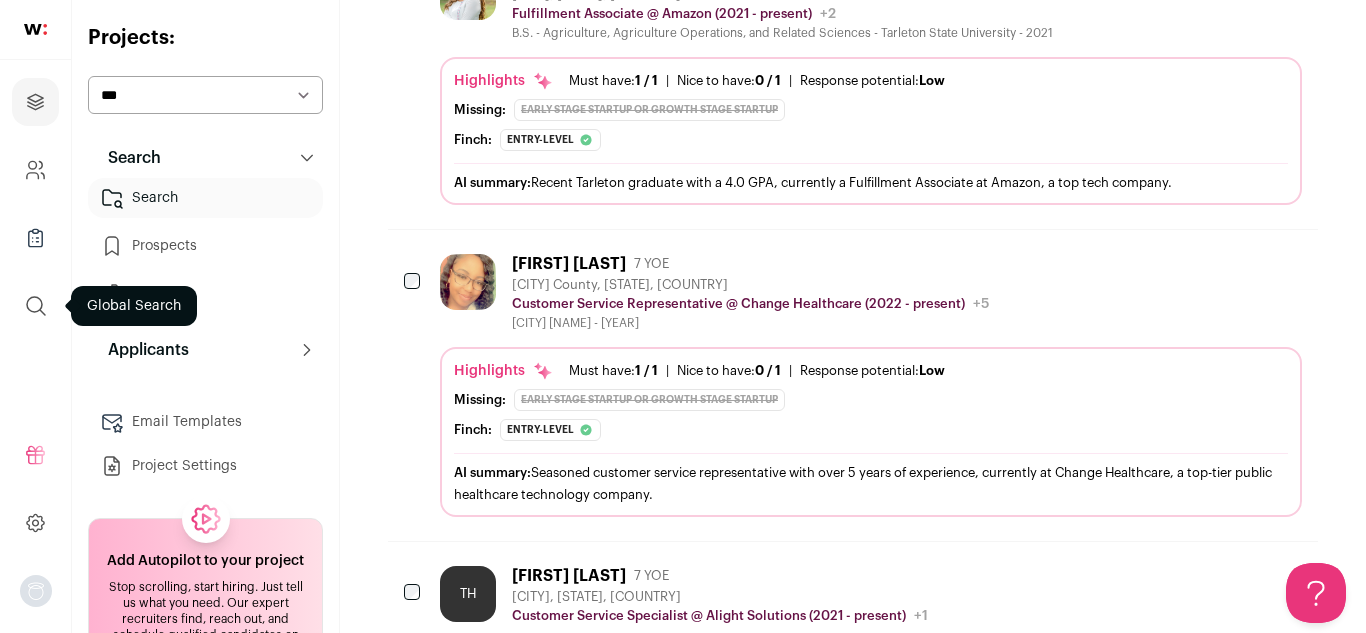 click 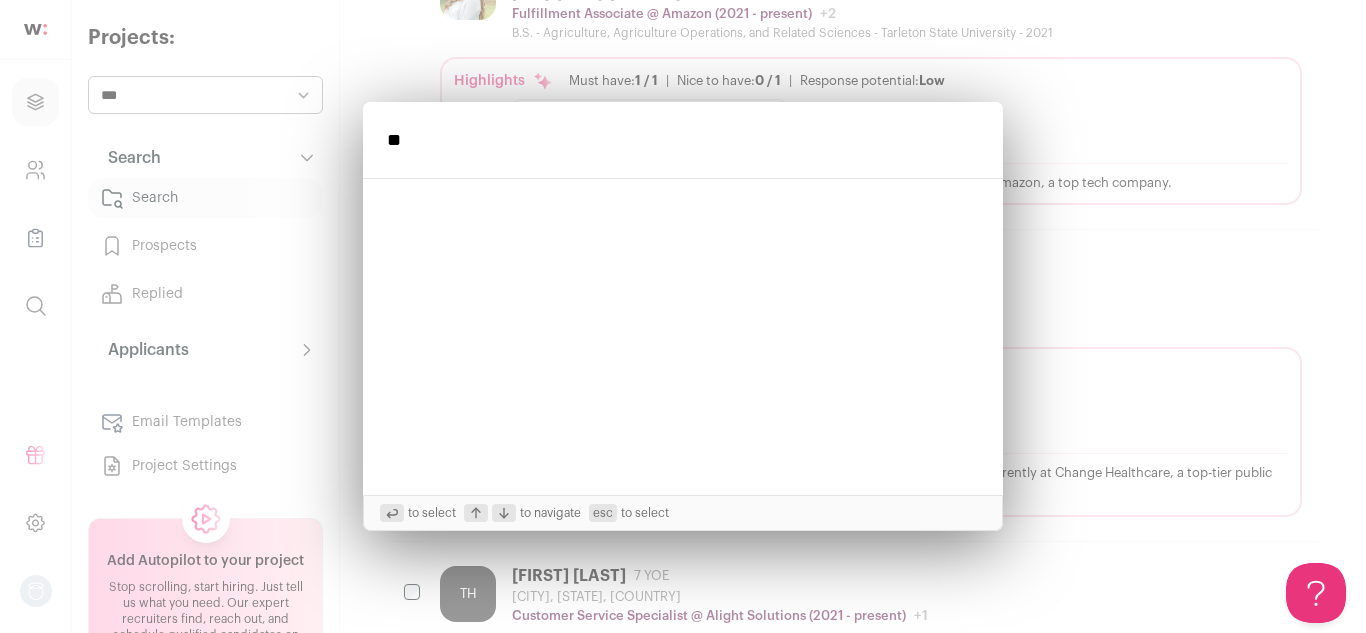 type on "*" 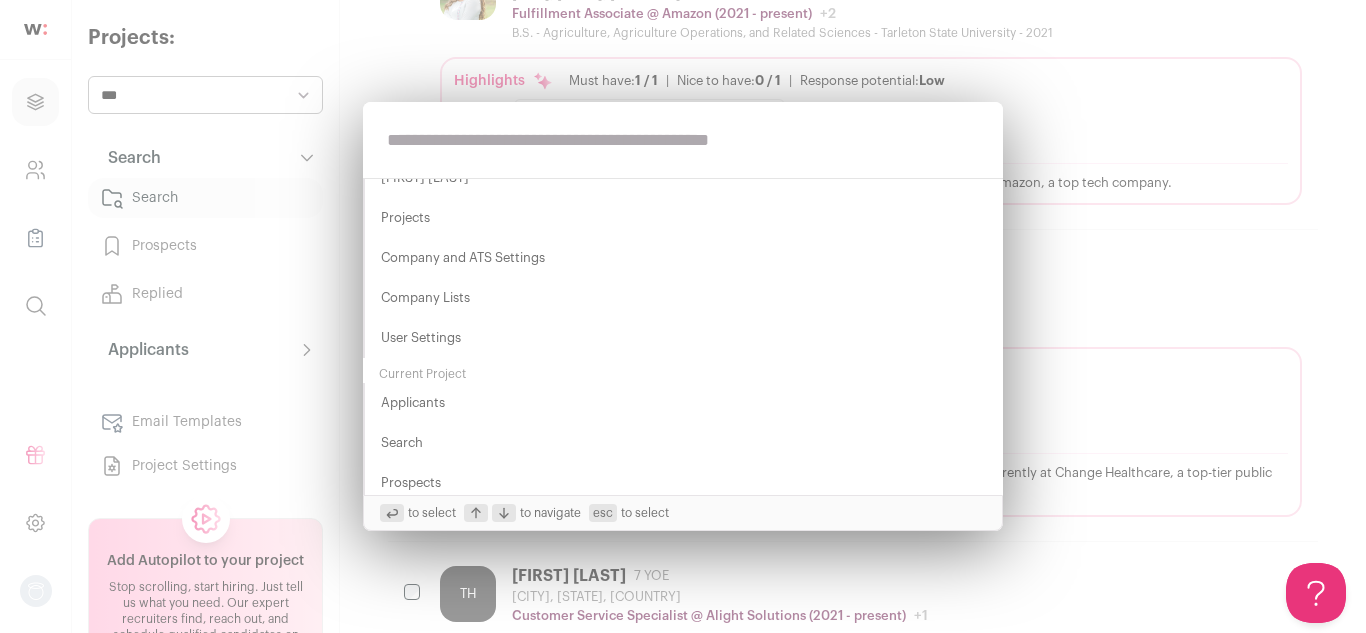 scroll, scrollTop: 495, scrollLeft: 0, axis: vertical 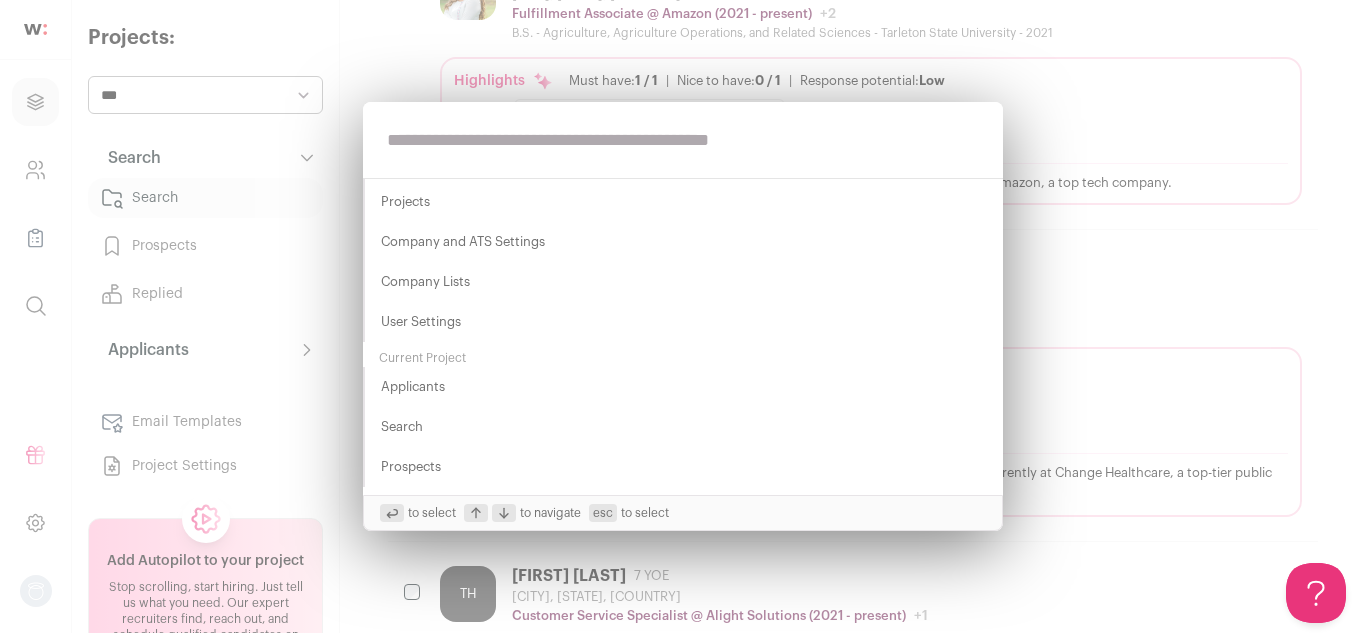 type 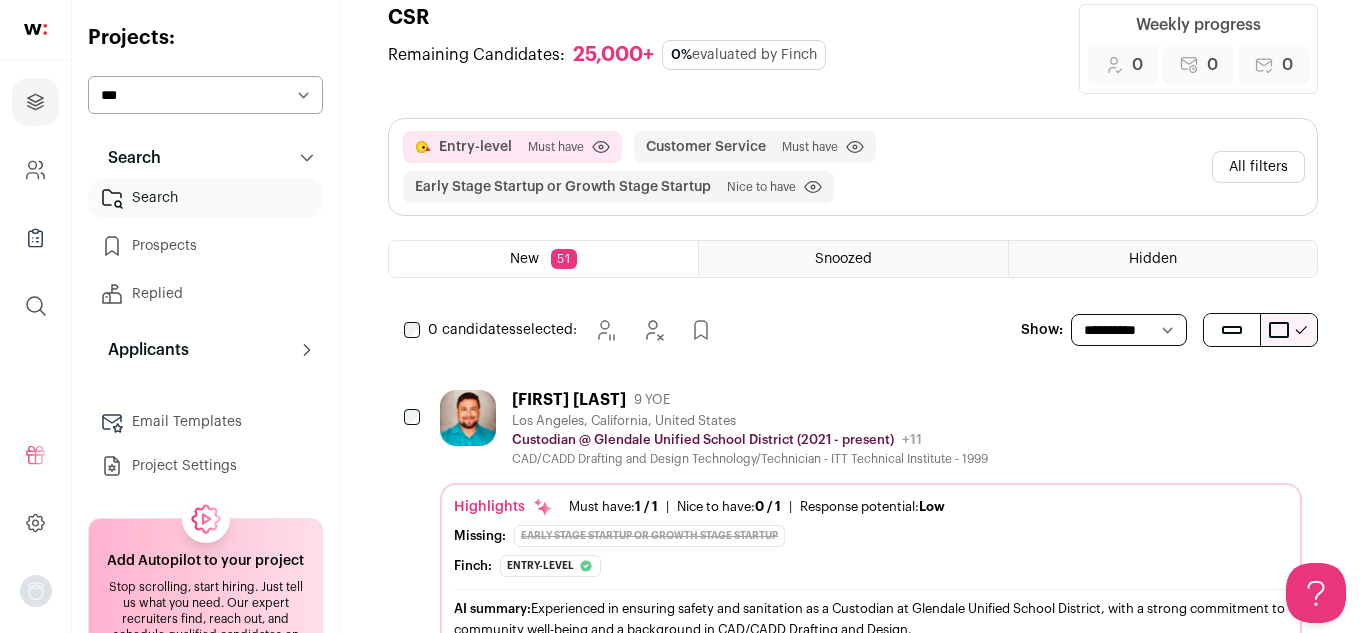 scroll, scrollTop: 41, scrollLeft: 0, axis: vertical 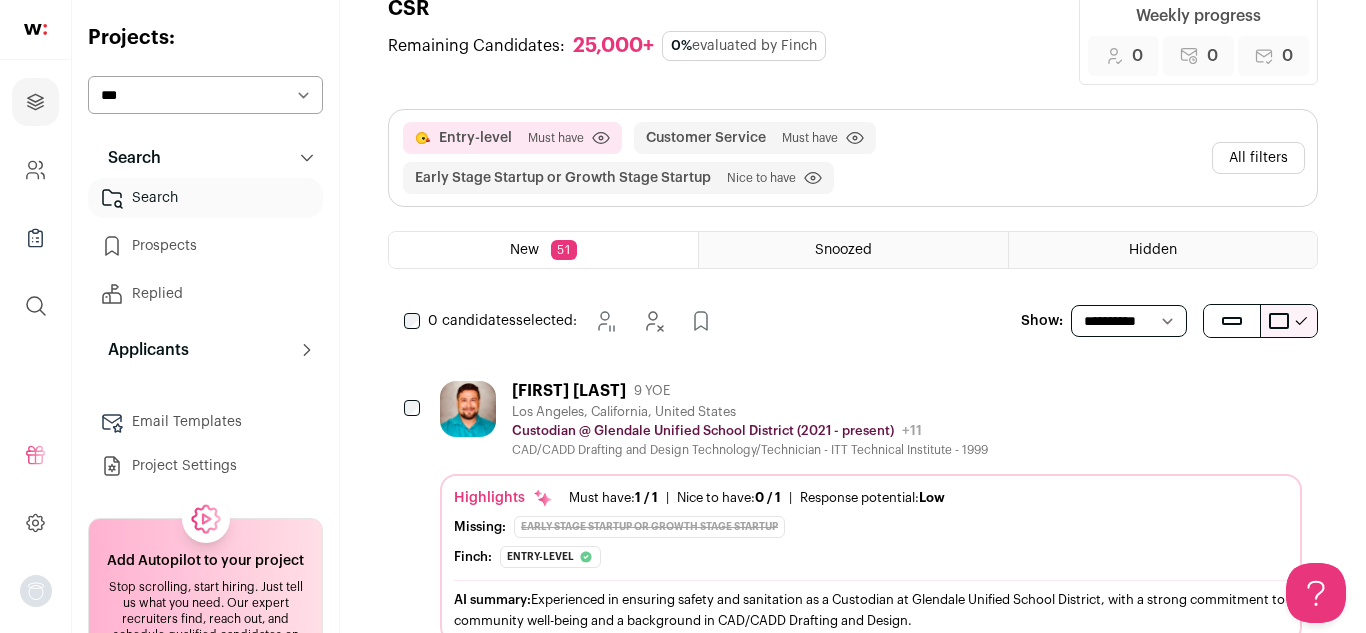 click on "Hidden" at bounding box center (1153, 250) 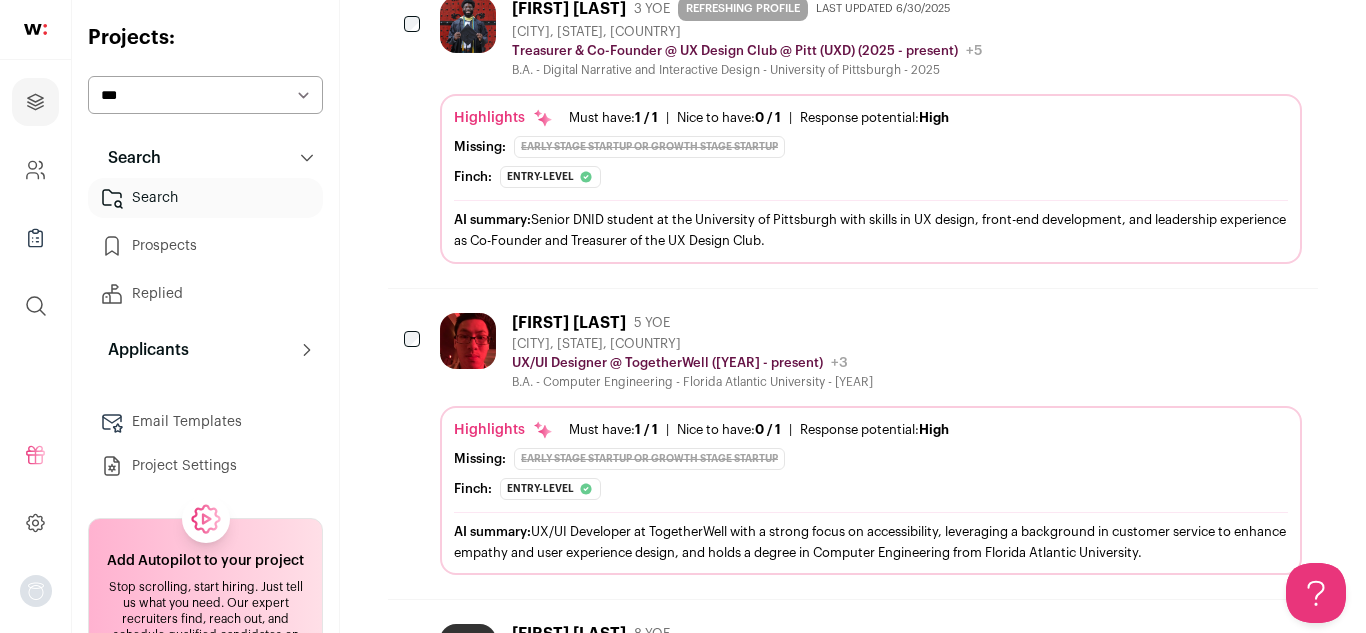 scroll, scrollTop: 0, scrollLeft: 0, axis: both 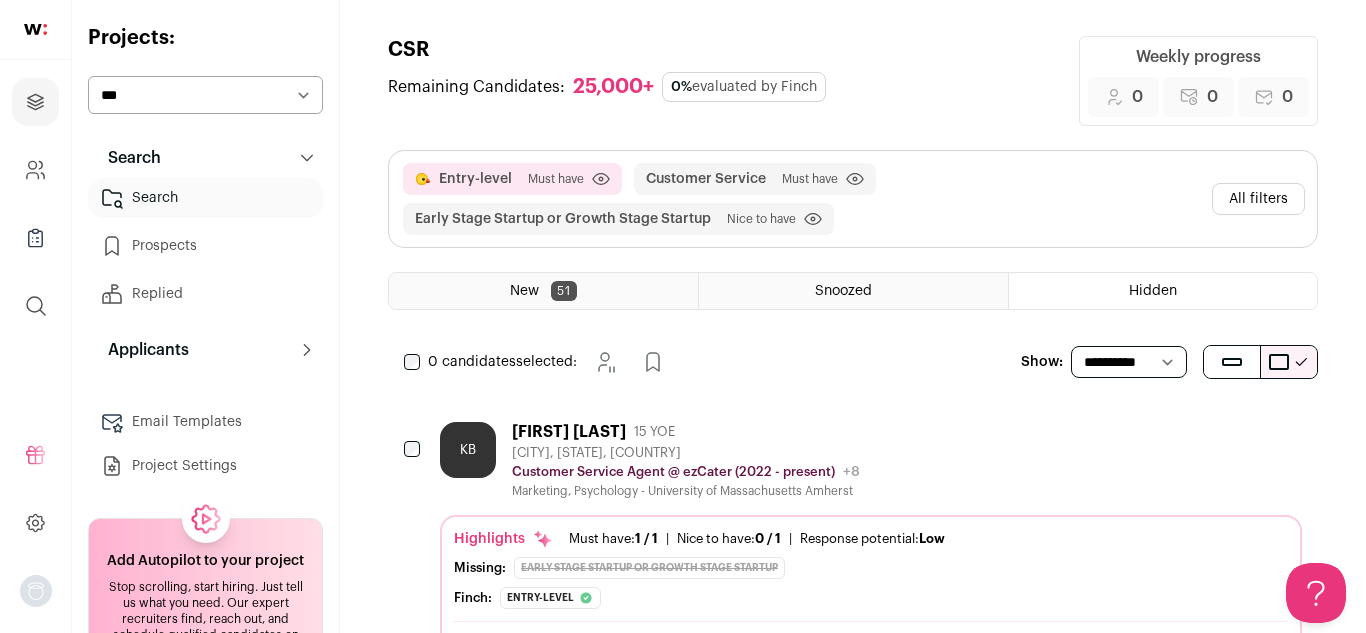 click on "Snoozed" at bounding box center (853, 291) 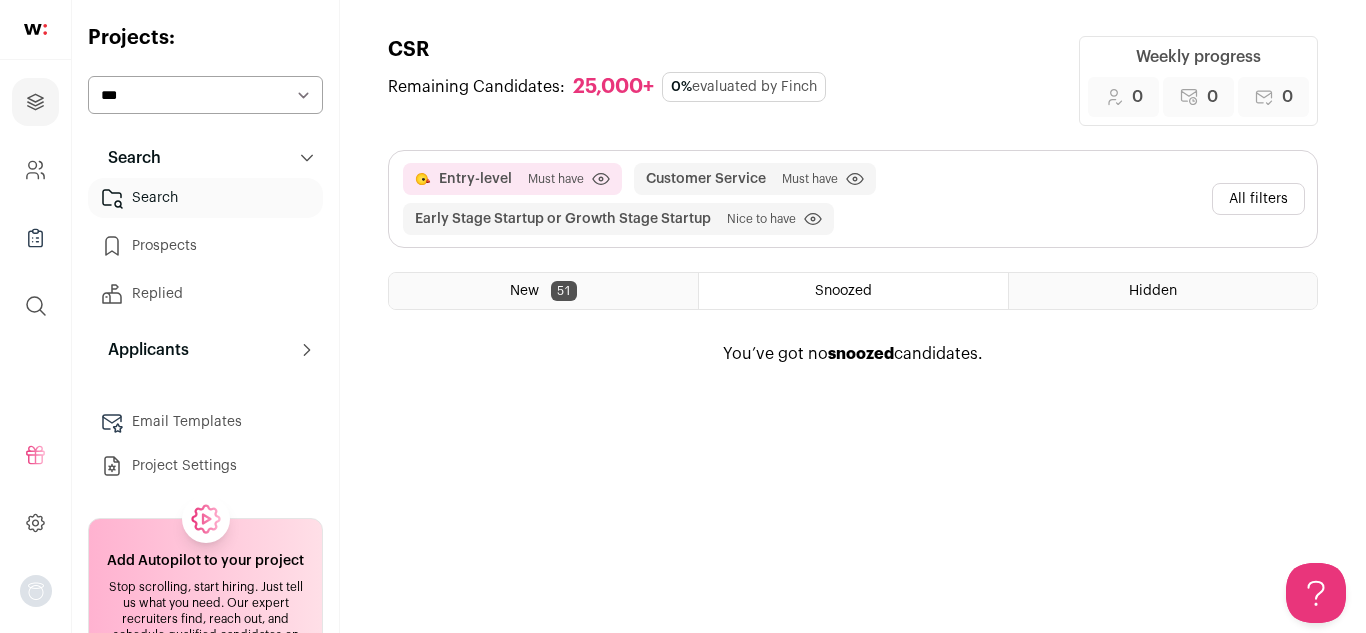 scroll, scrollTop: 0, scrollLeft: 0, axis: both 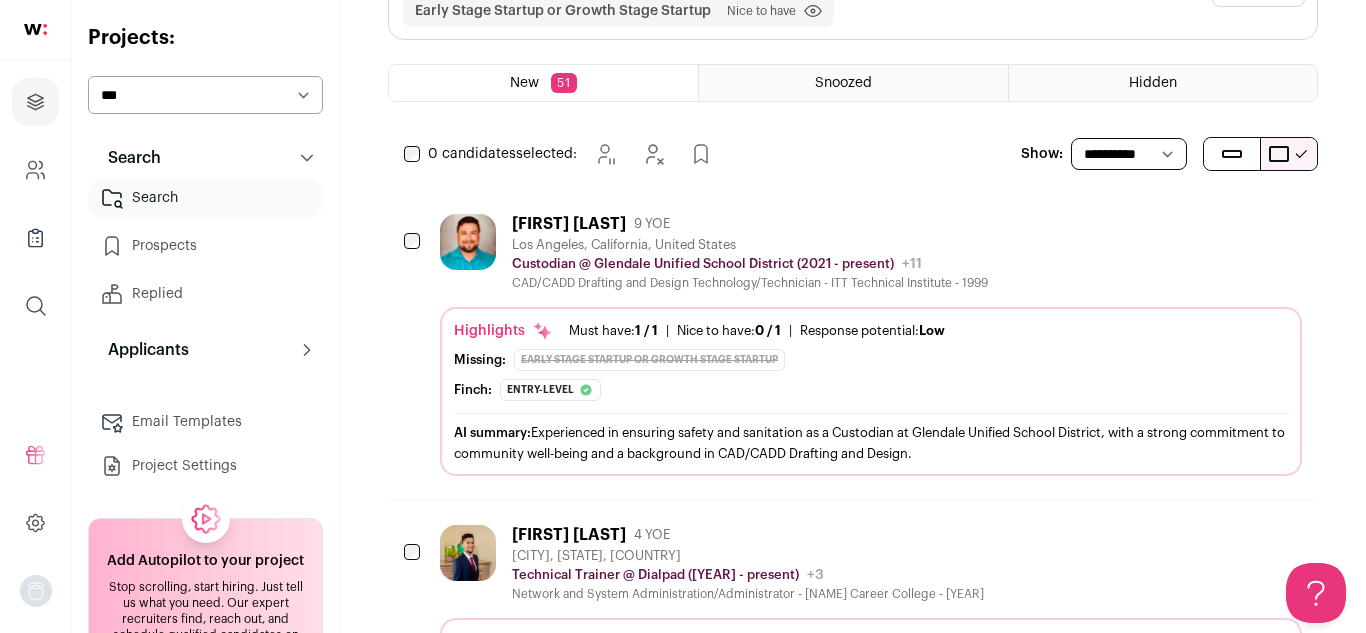 click 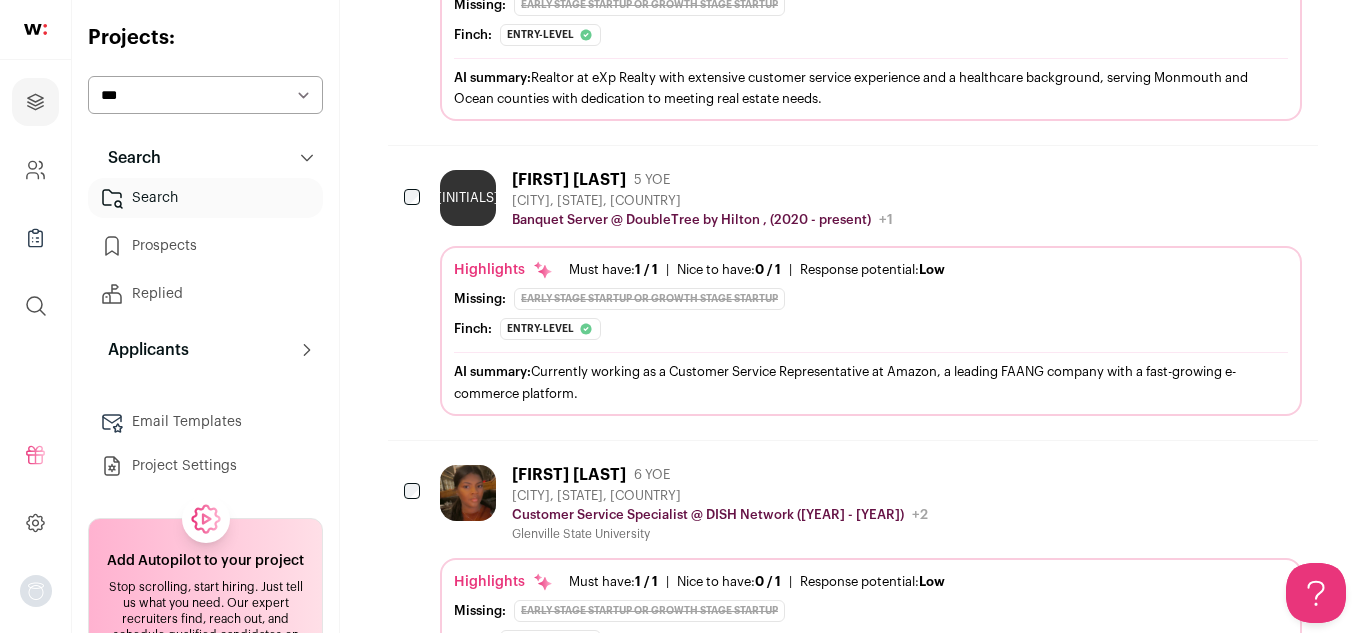 scroll, scrollTop: 12783, scrollLeft: 0, axis: vertical 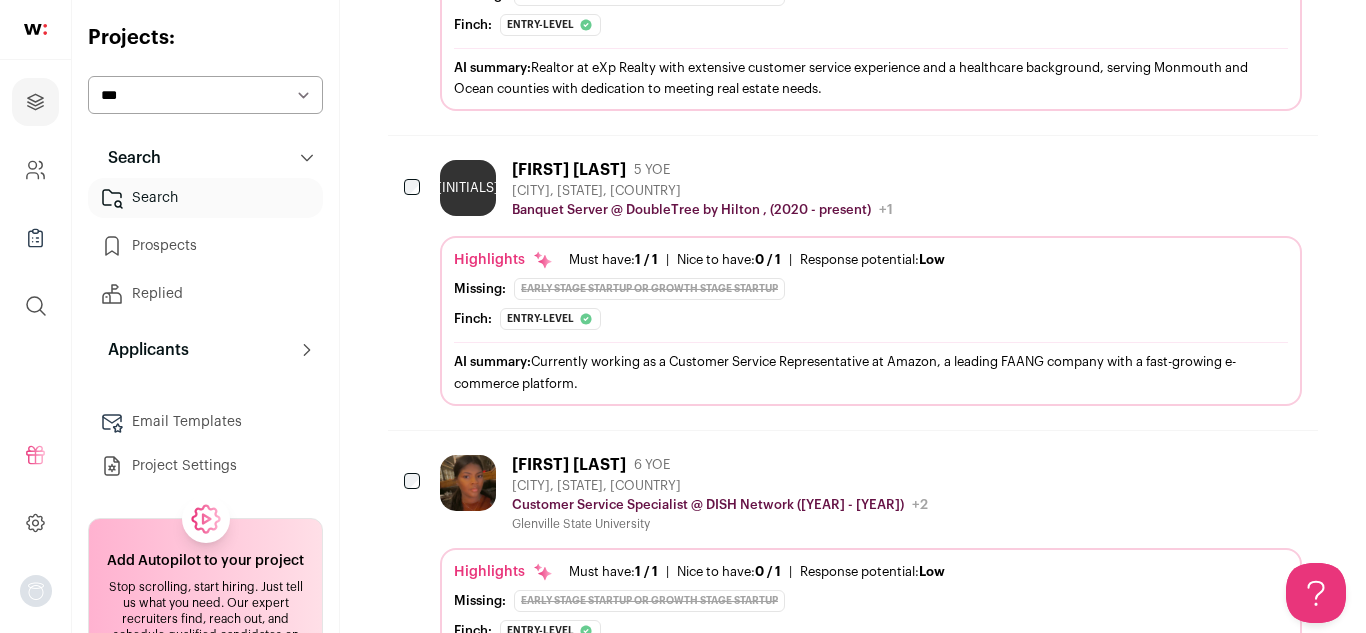 click 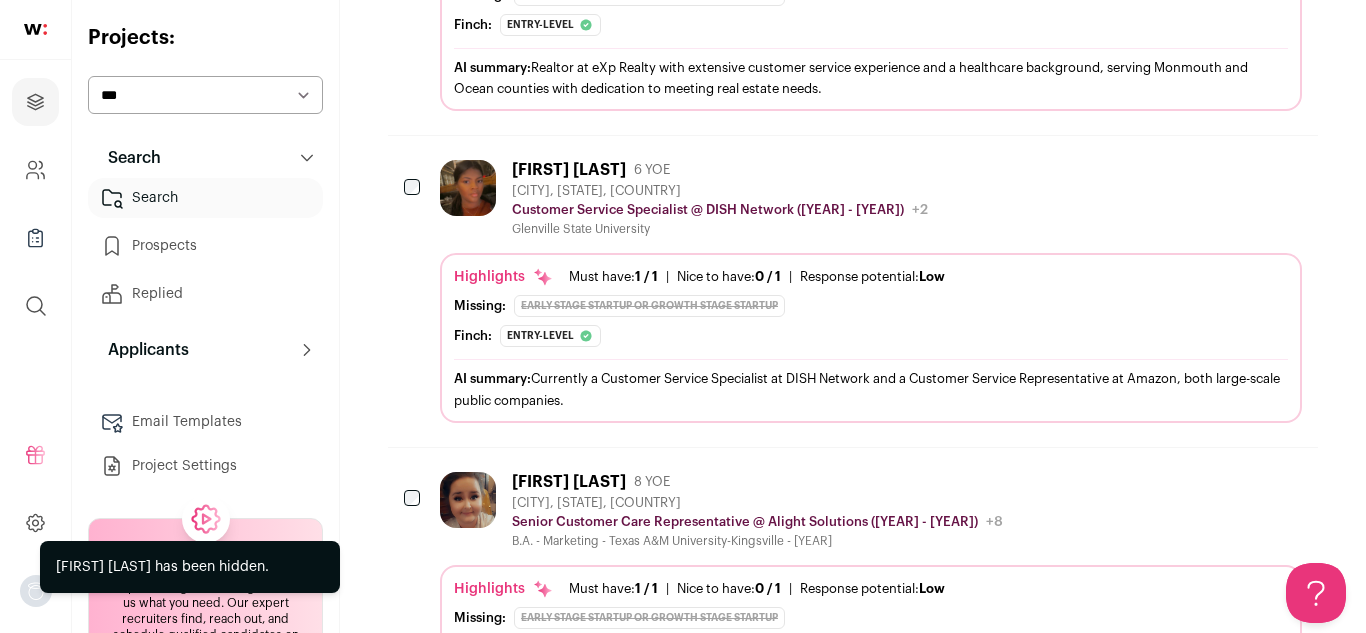 click 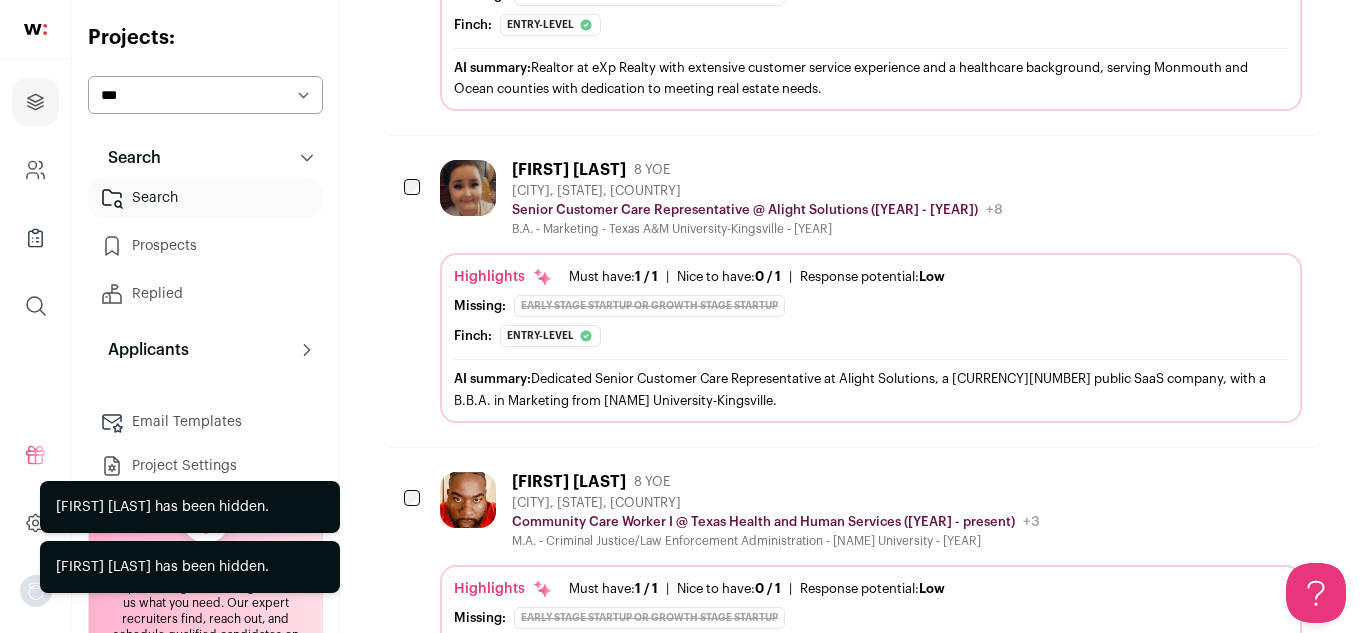 click 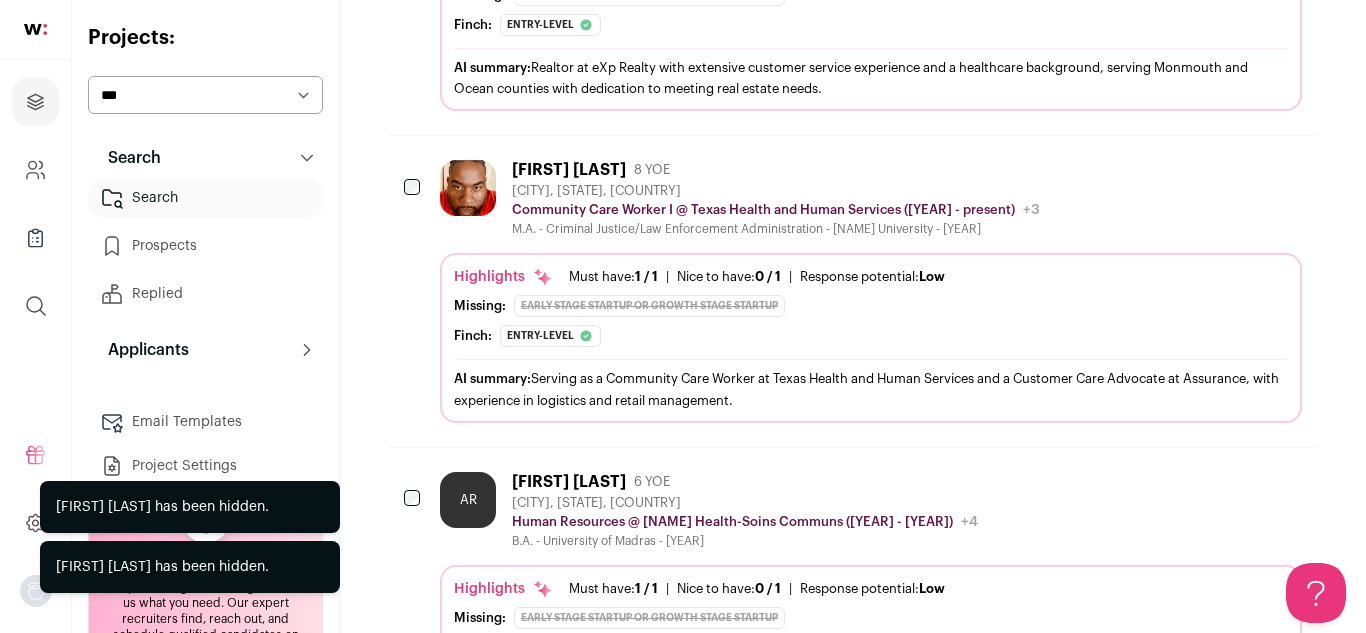click 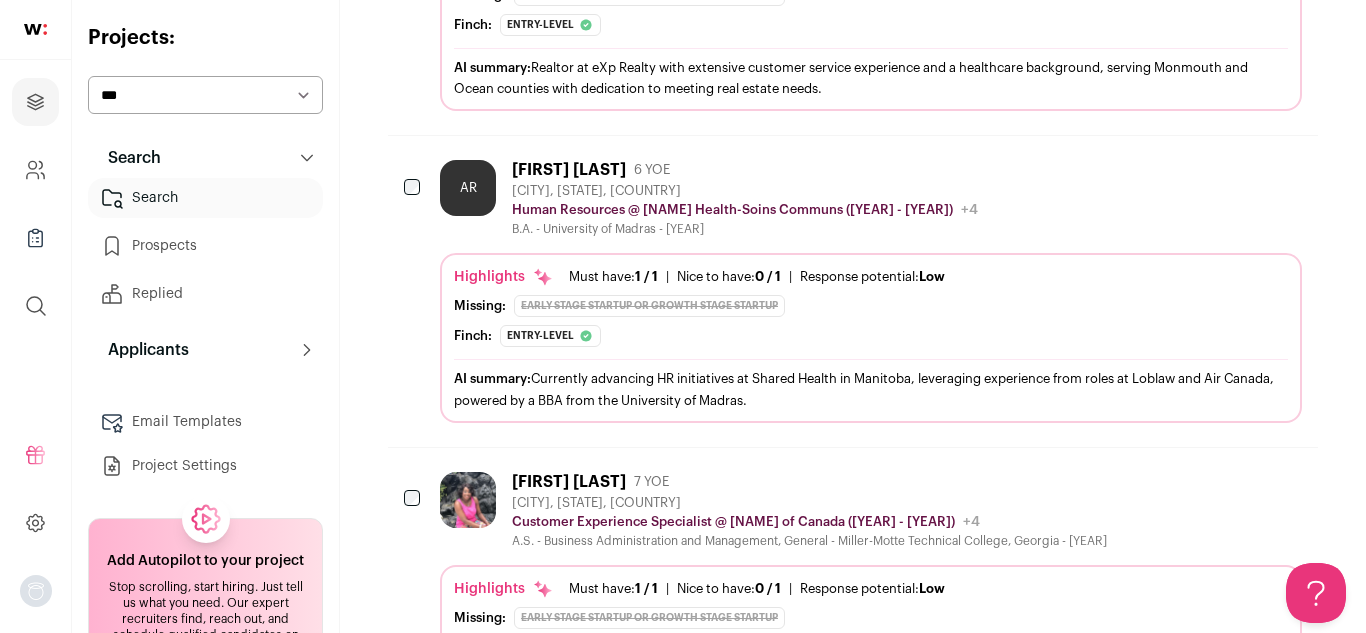 click 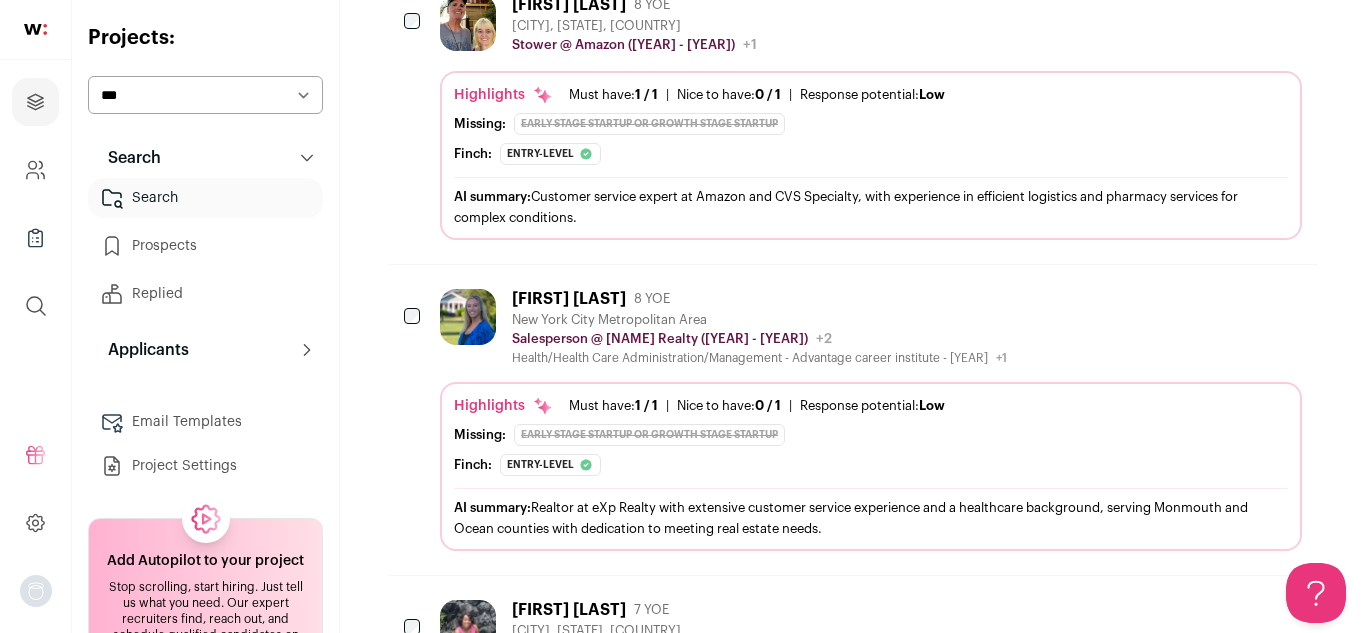 scroll, scrollTop: 12341, scrollLeft: 0, axis: vertical 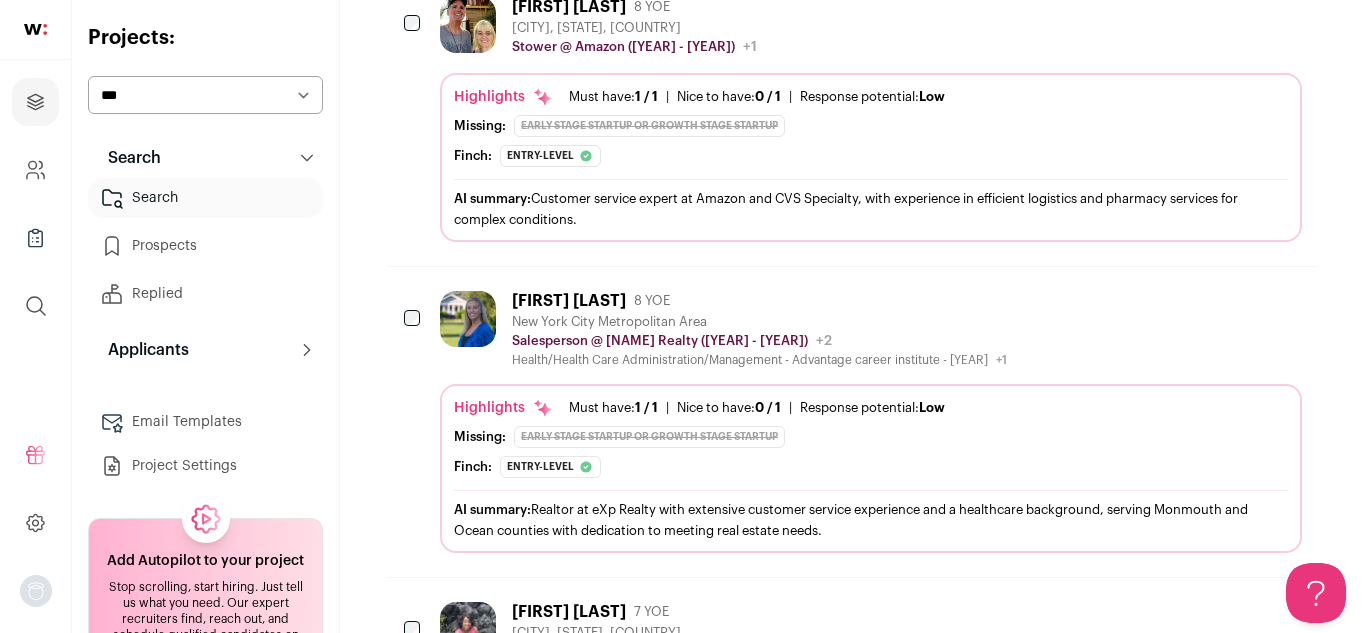 click 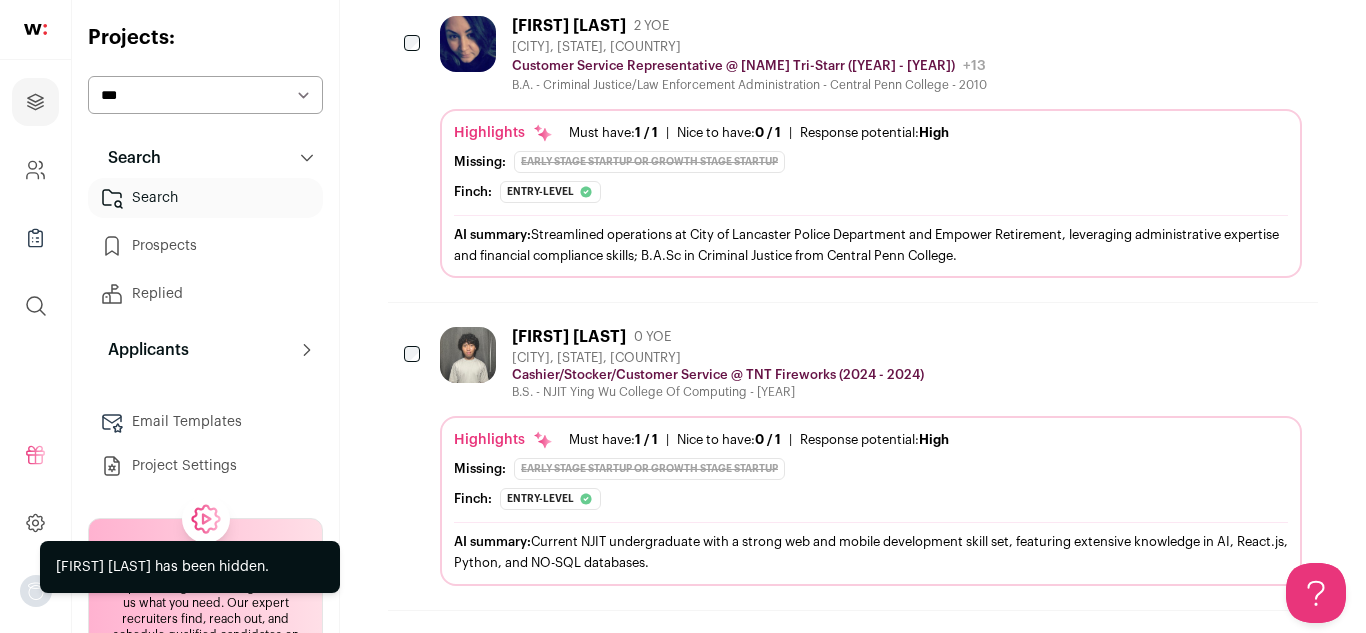 scroll, scrollTop: 0, scrollLeft: 0, axis: both 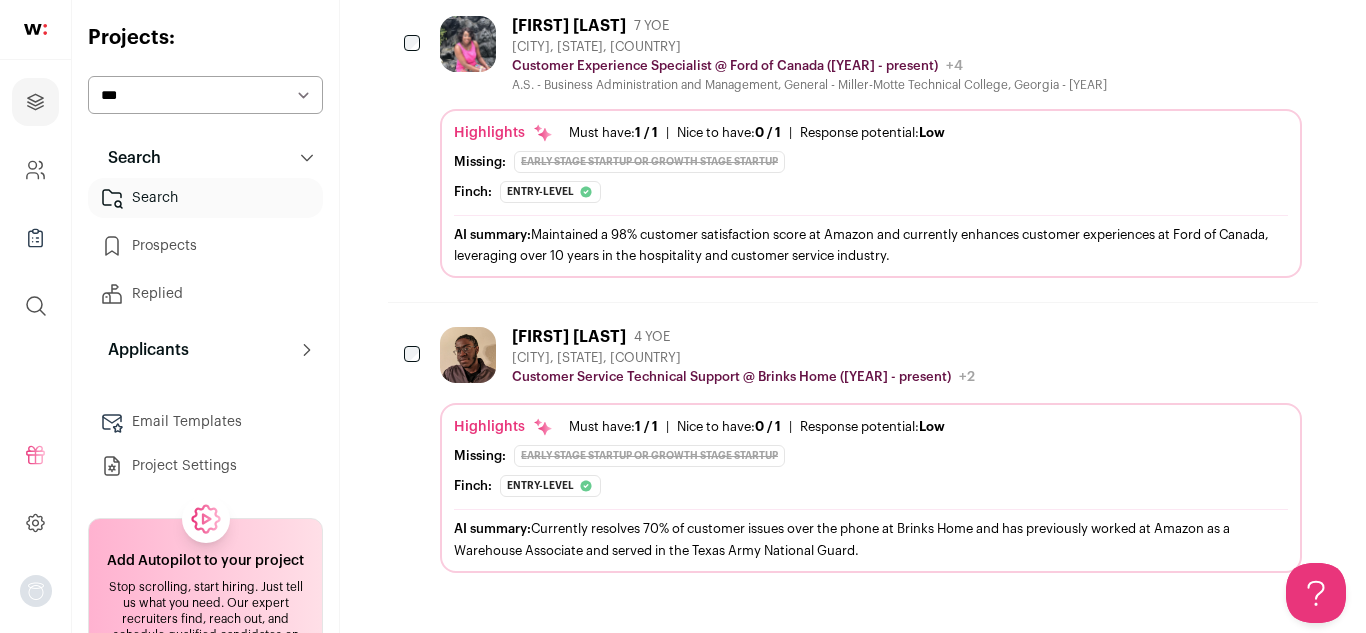 click on "Applicants" at bounding box center (205, 350) 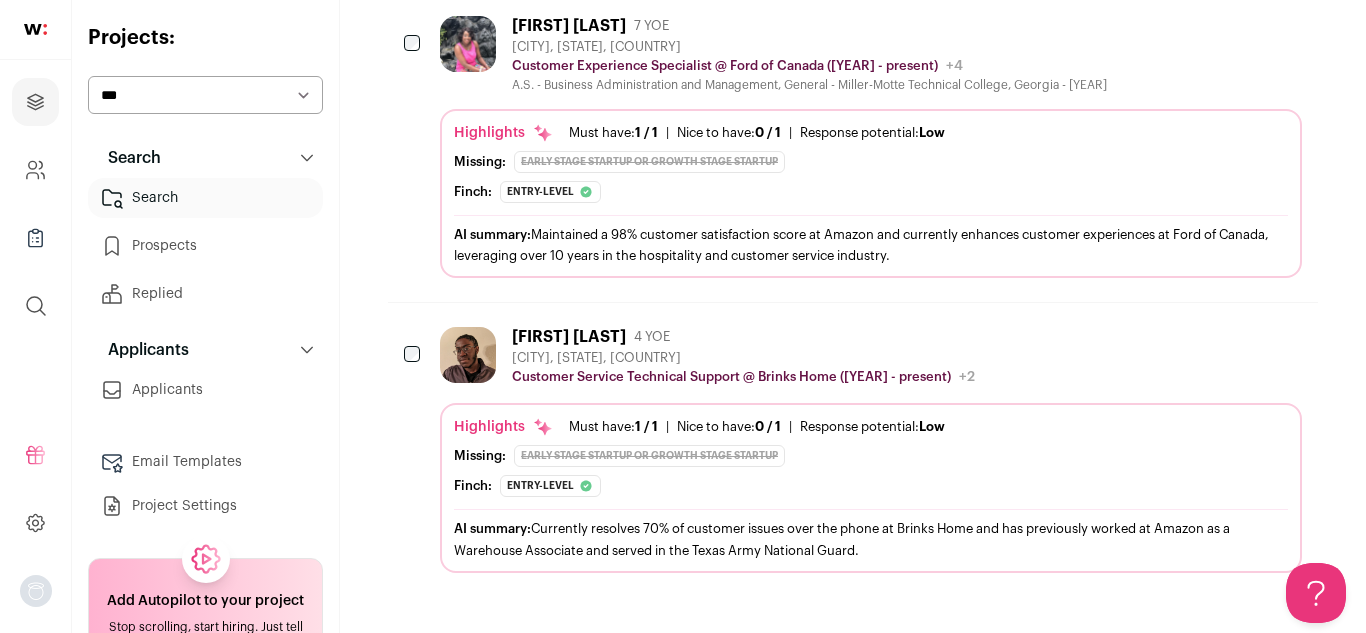 scroll, scrollTop: 103, scrollLeft: 0, axis: vertical 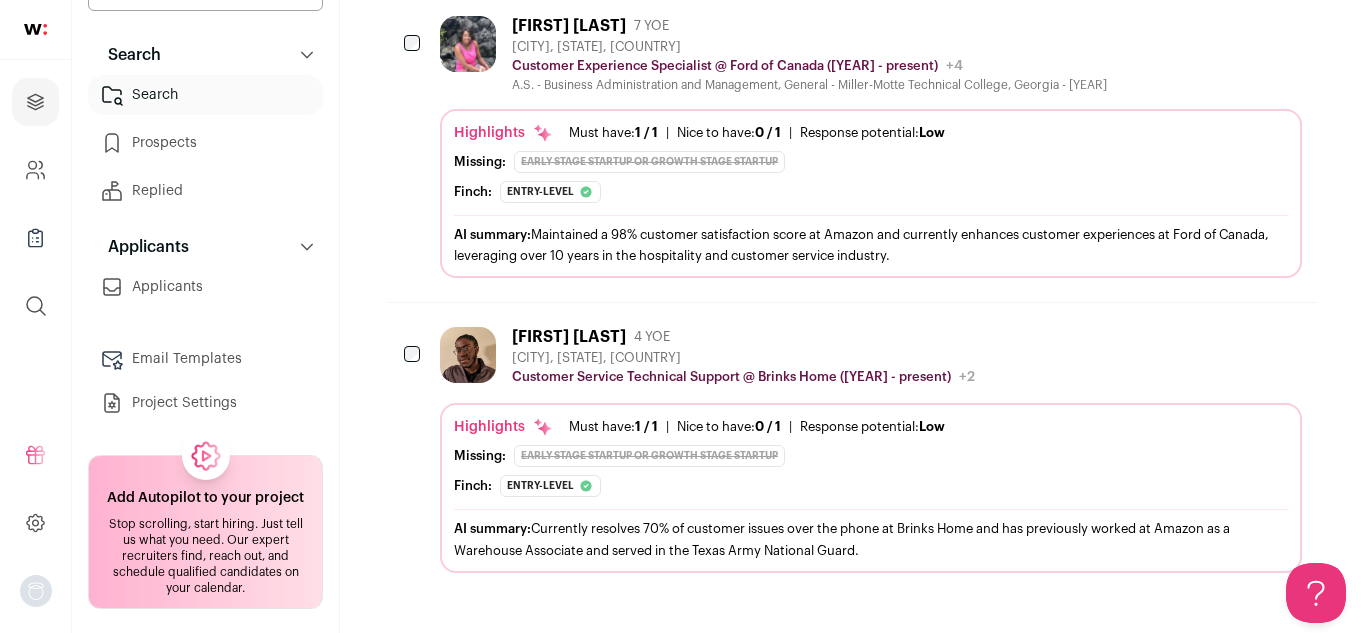 click on "Prospects" at bounding box center (205, 143) 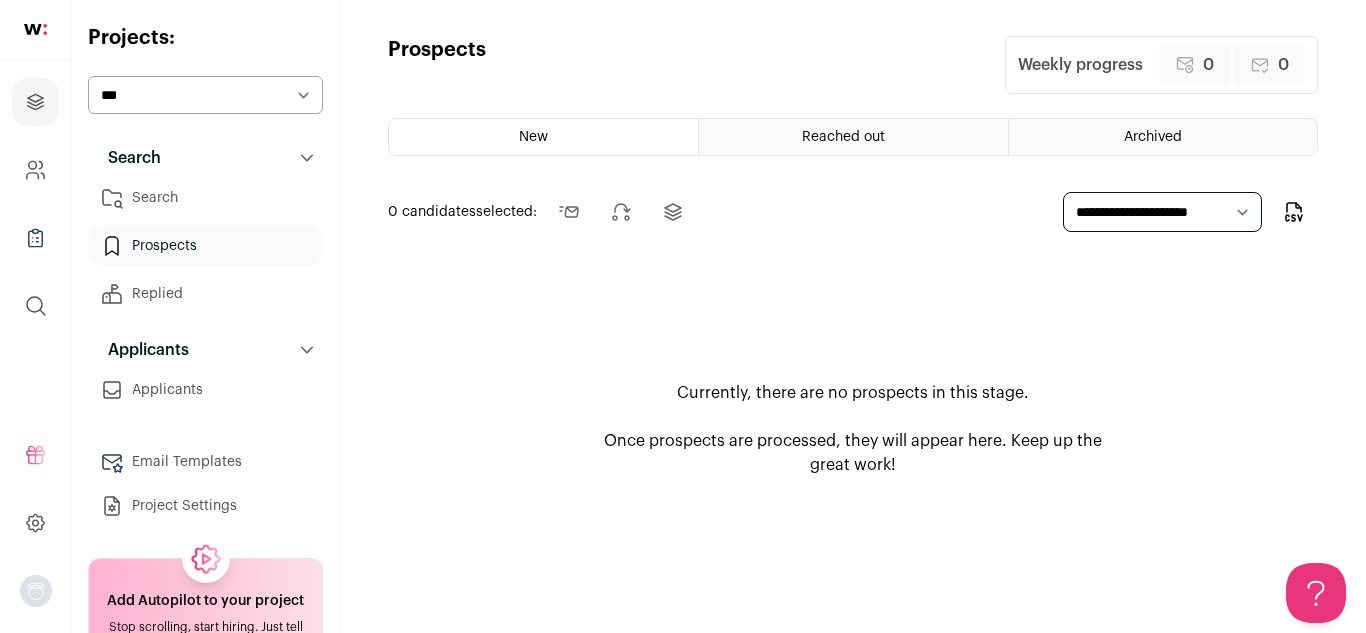 scroll, scrollTop: 0, scrollLeft: 0, axis: both 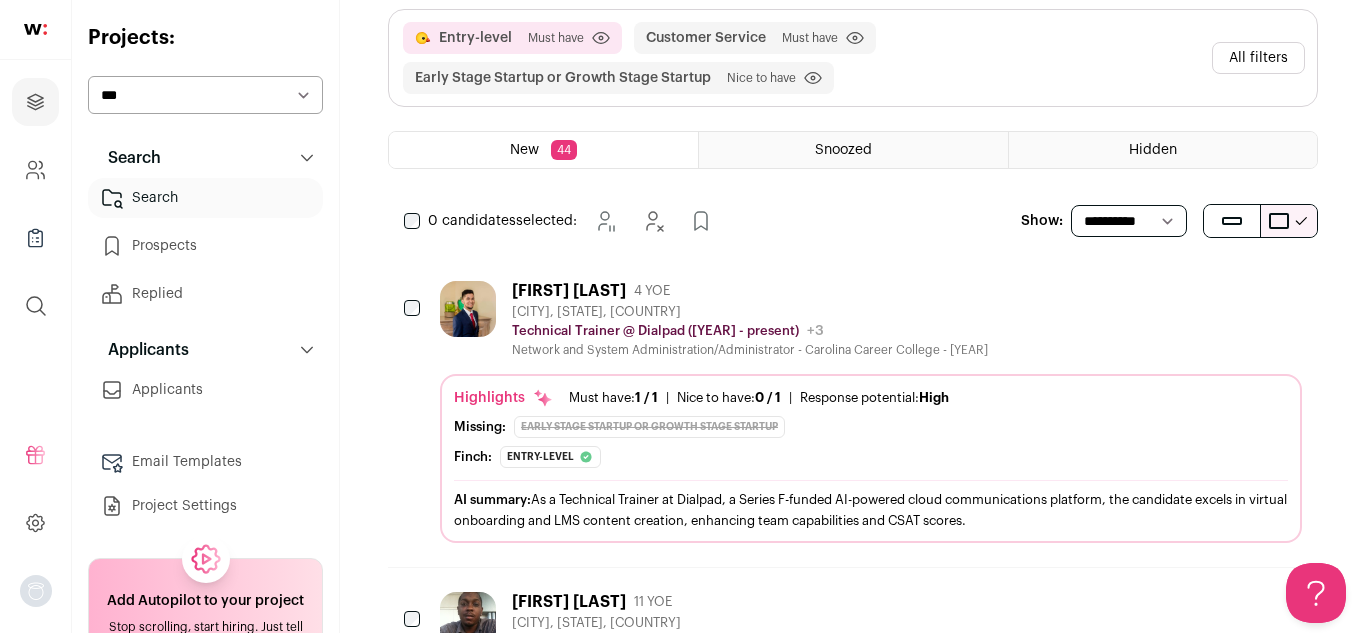 click 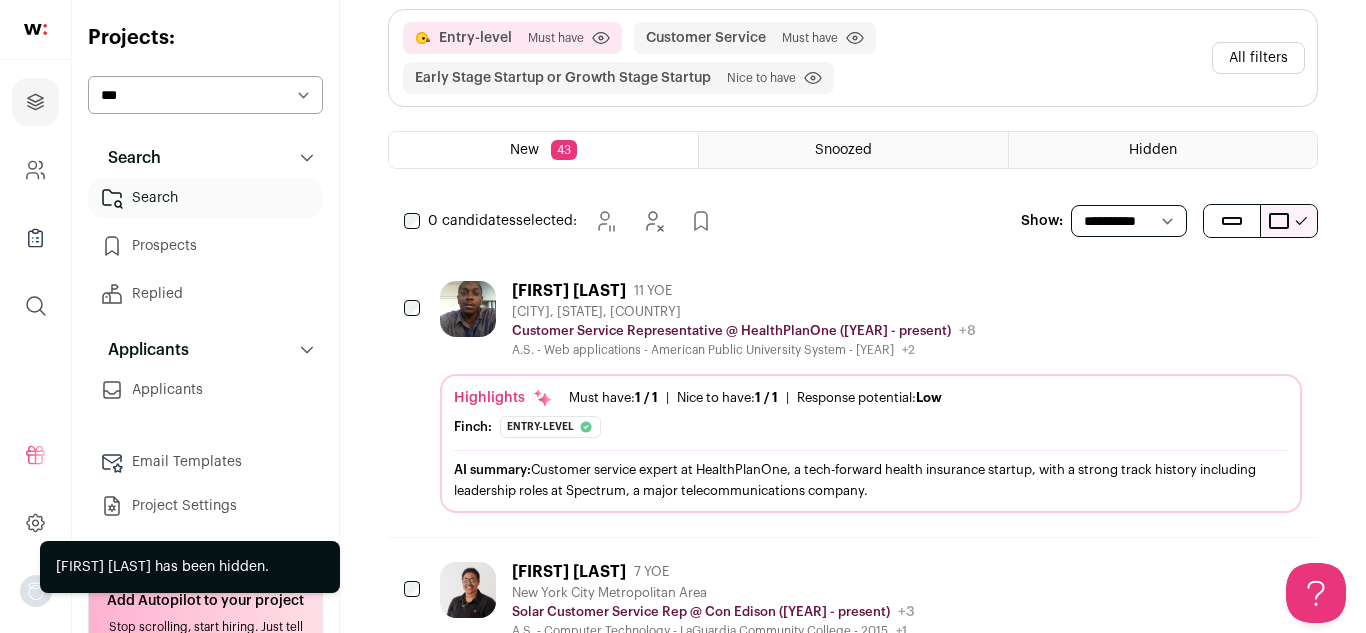 click 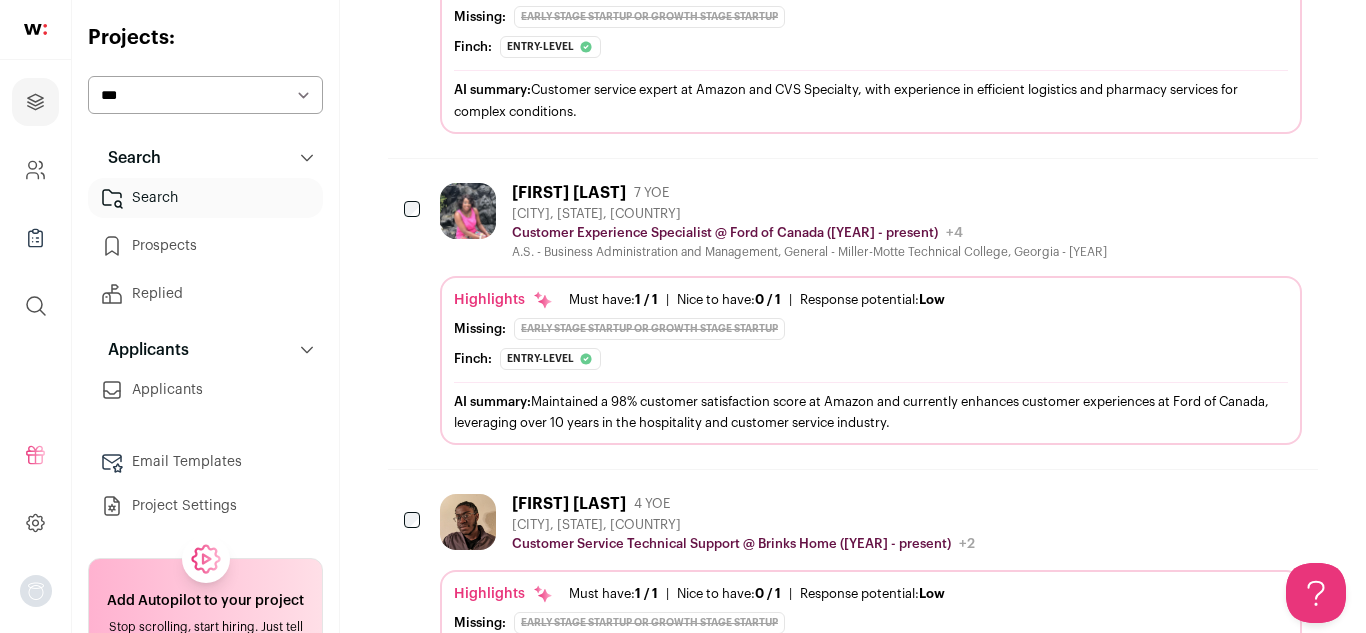 scroll, scrollTop: 11851, scrollLeft: 0, axis: vertical 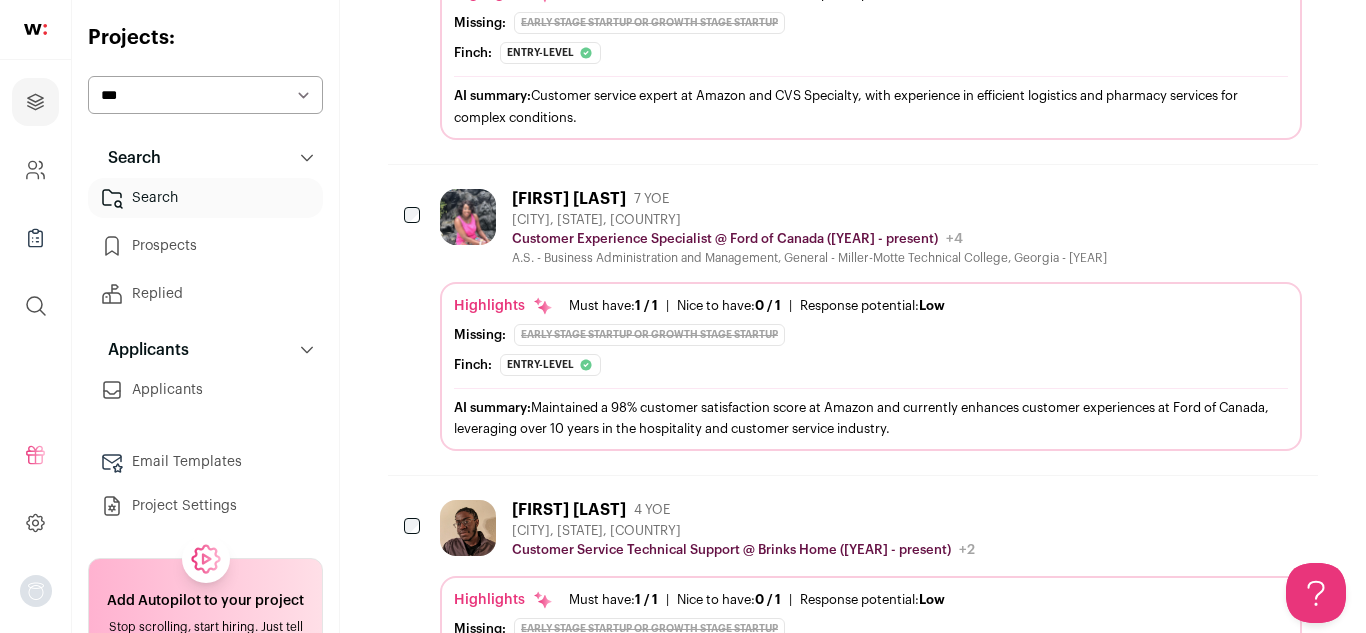 click 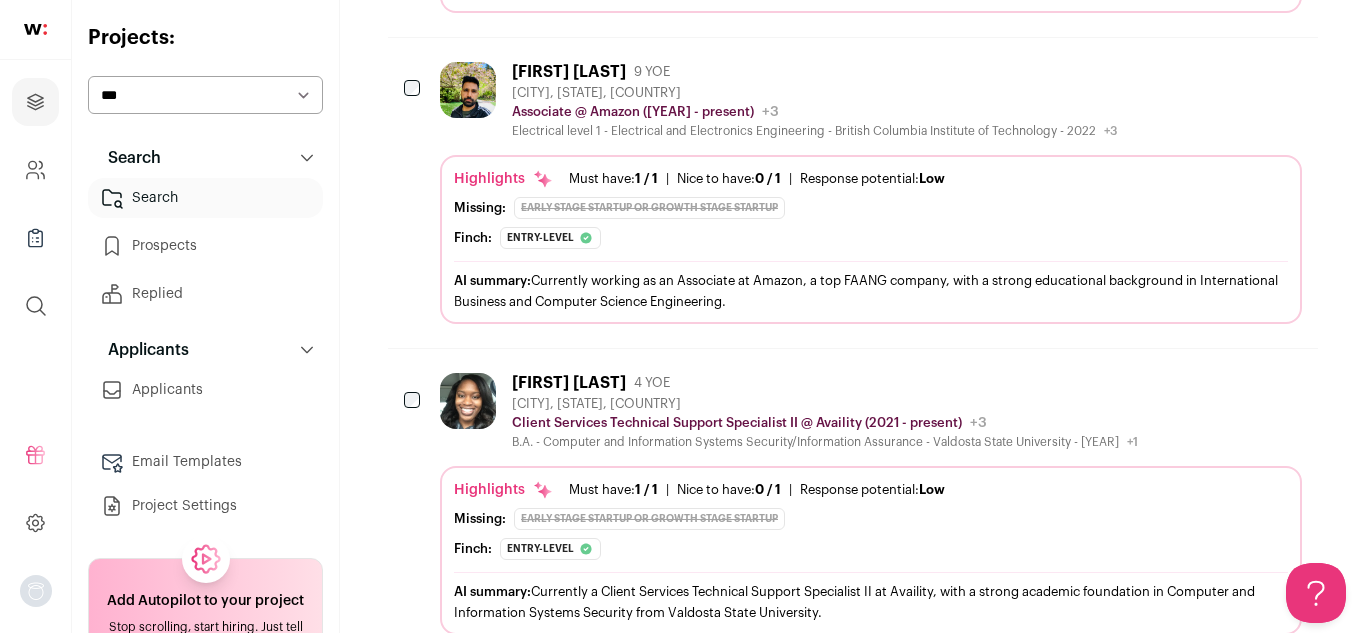 scroll, scrollTop: 11060, scrollLeft: 0, axis: vertical 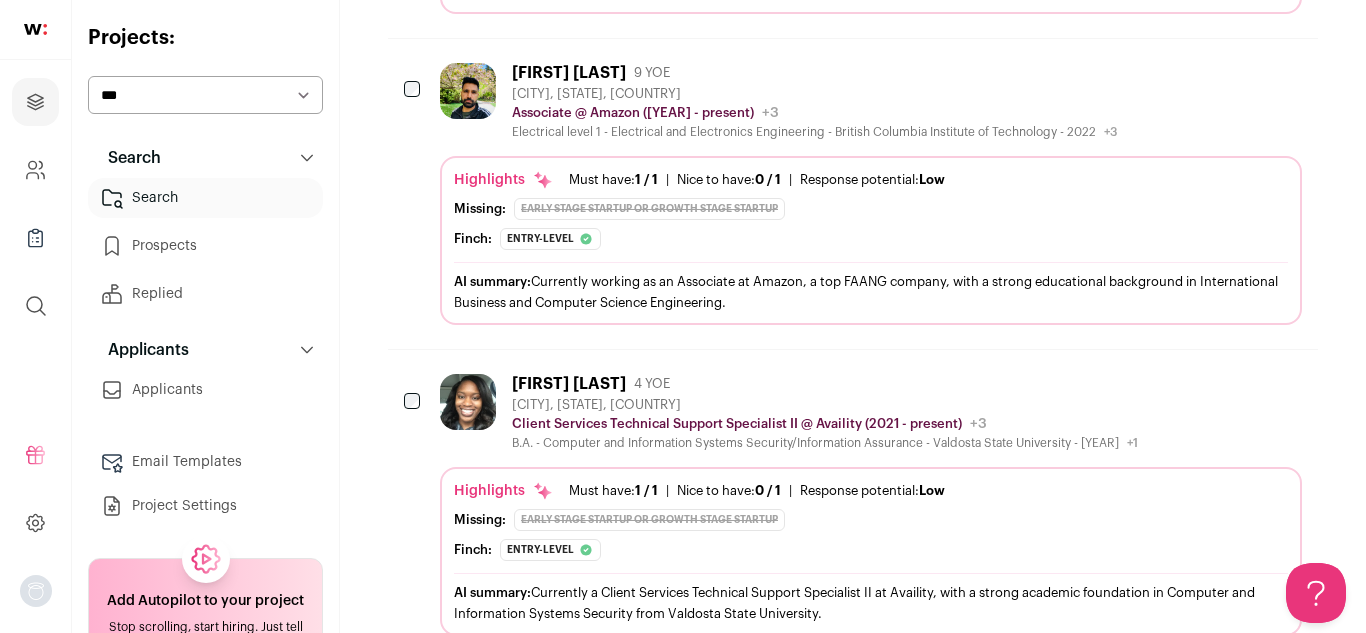 click 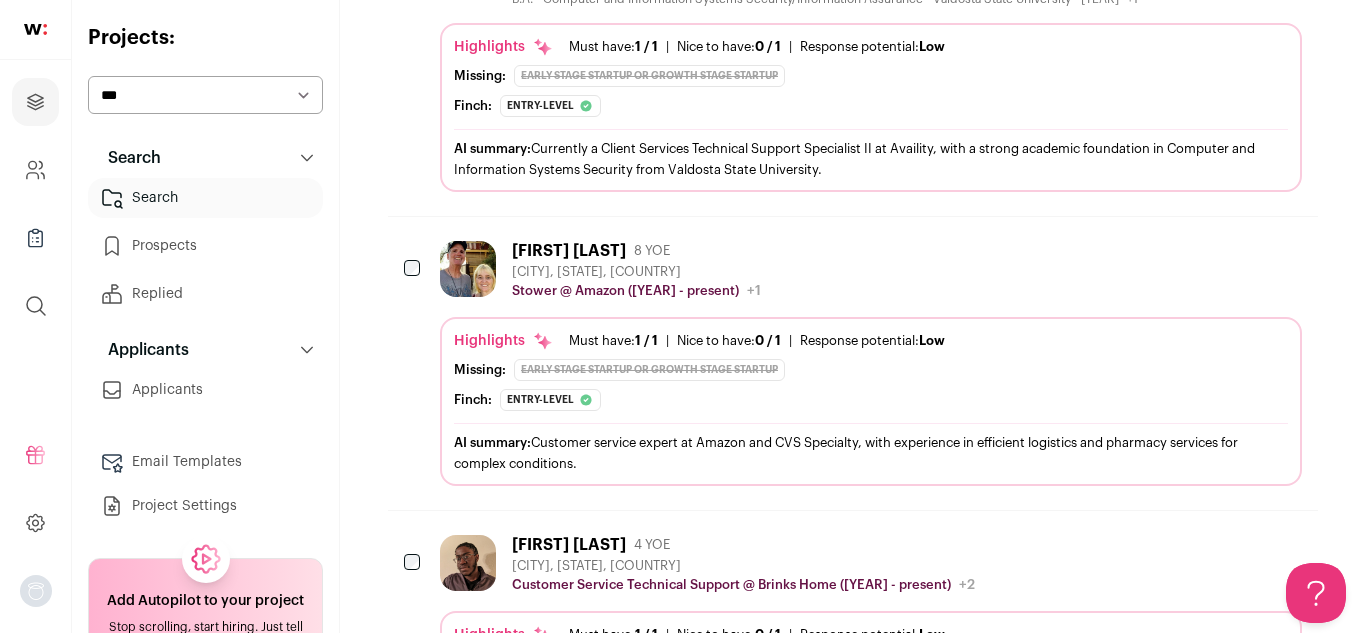 scroll, scrollTop: 11192, scrollLeft: 0, axis: vertical 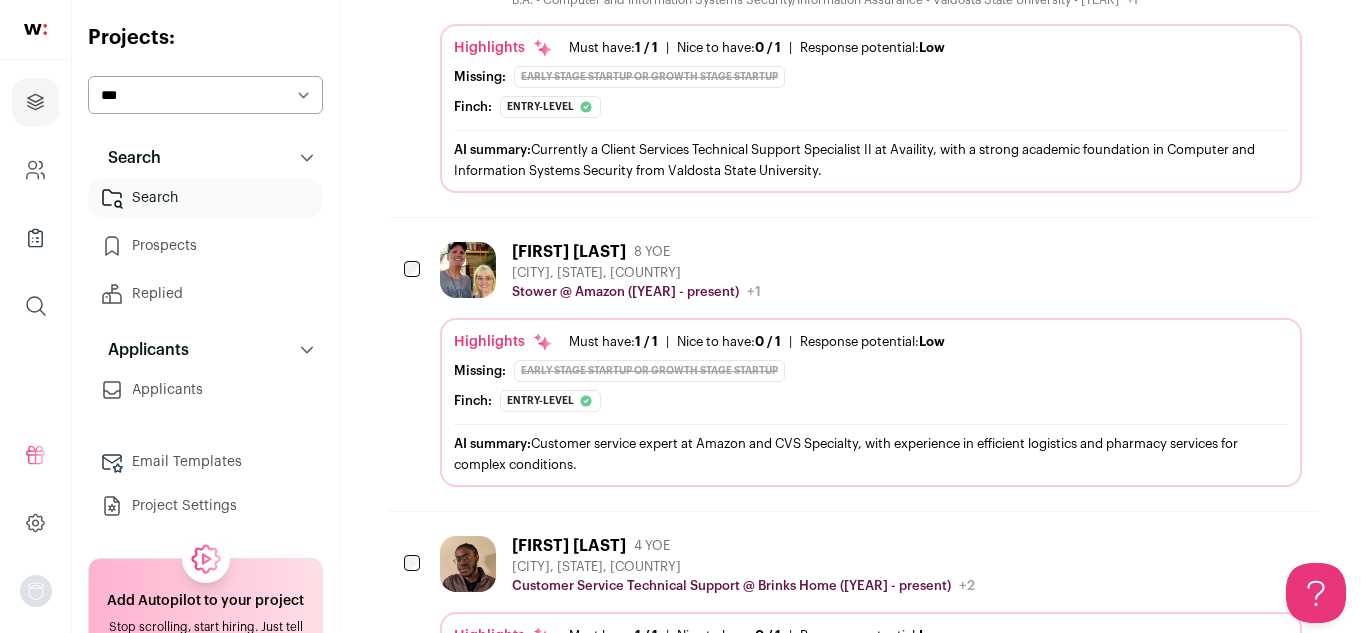 click 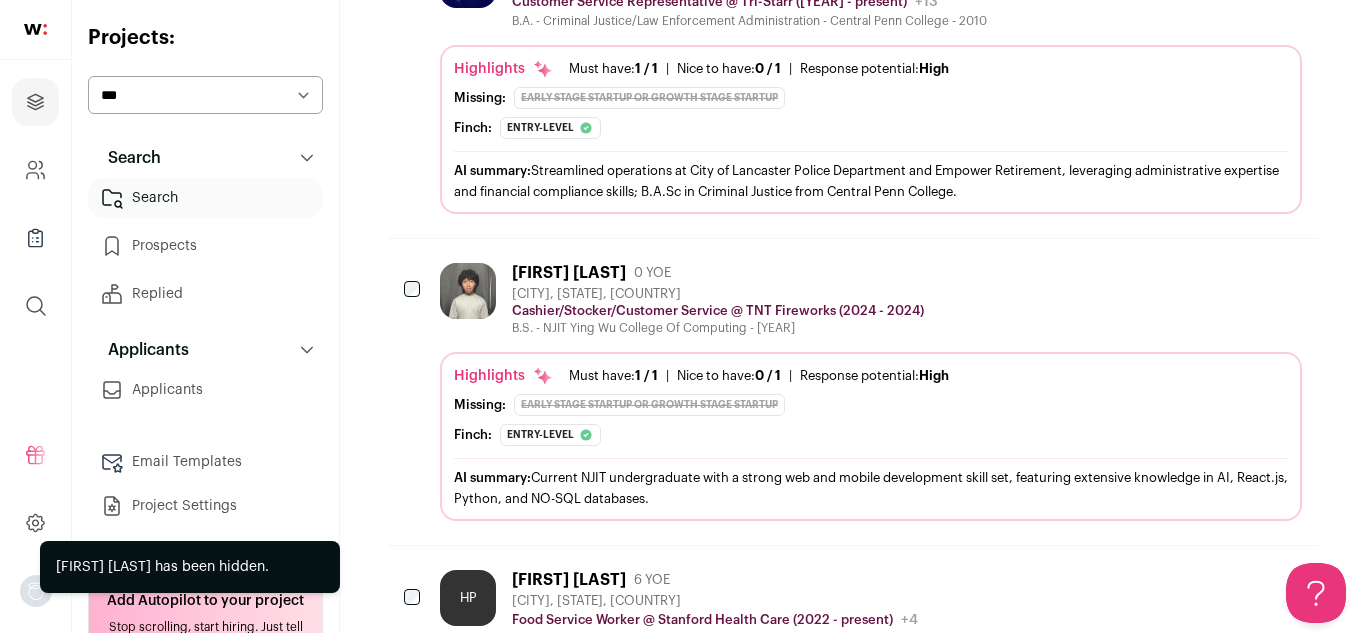 scroll, scrollTop: 0, scrollLeft: 0, axis: both 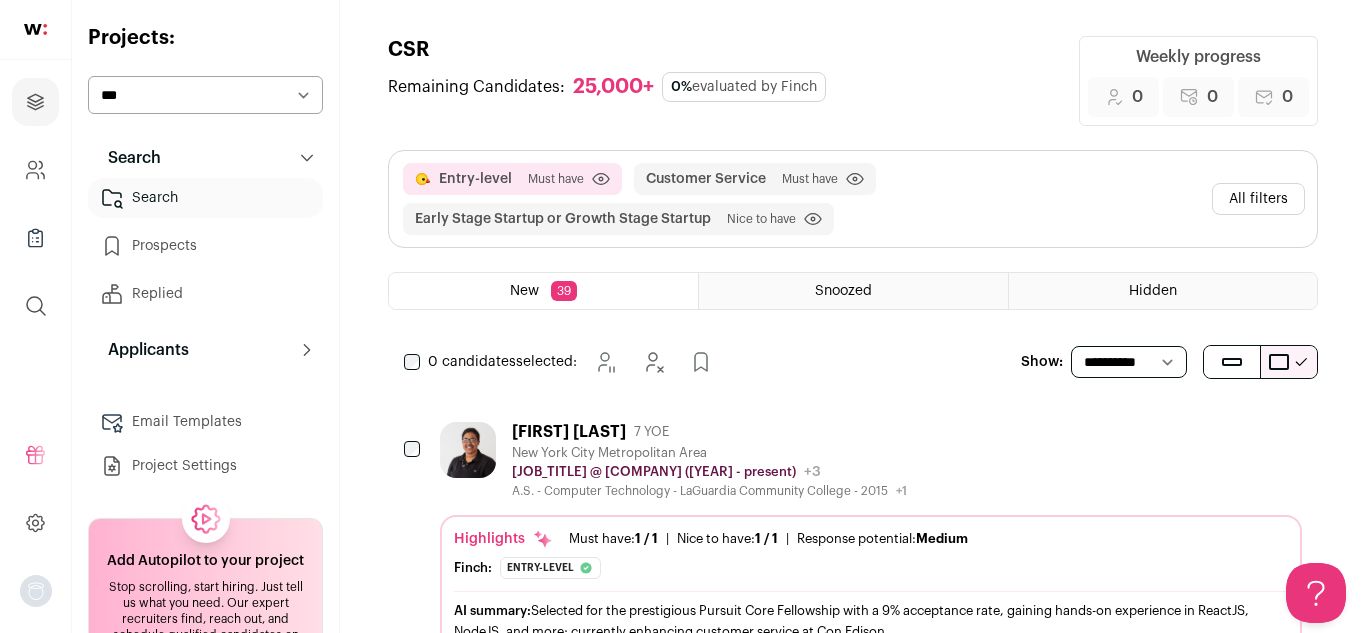 click on "Snoozed" at bounding box center (843, 291) 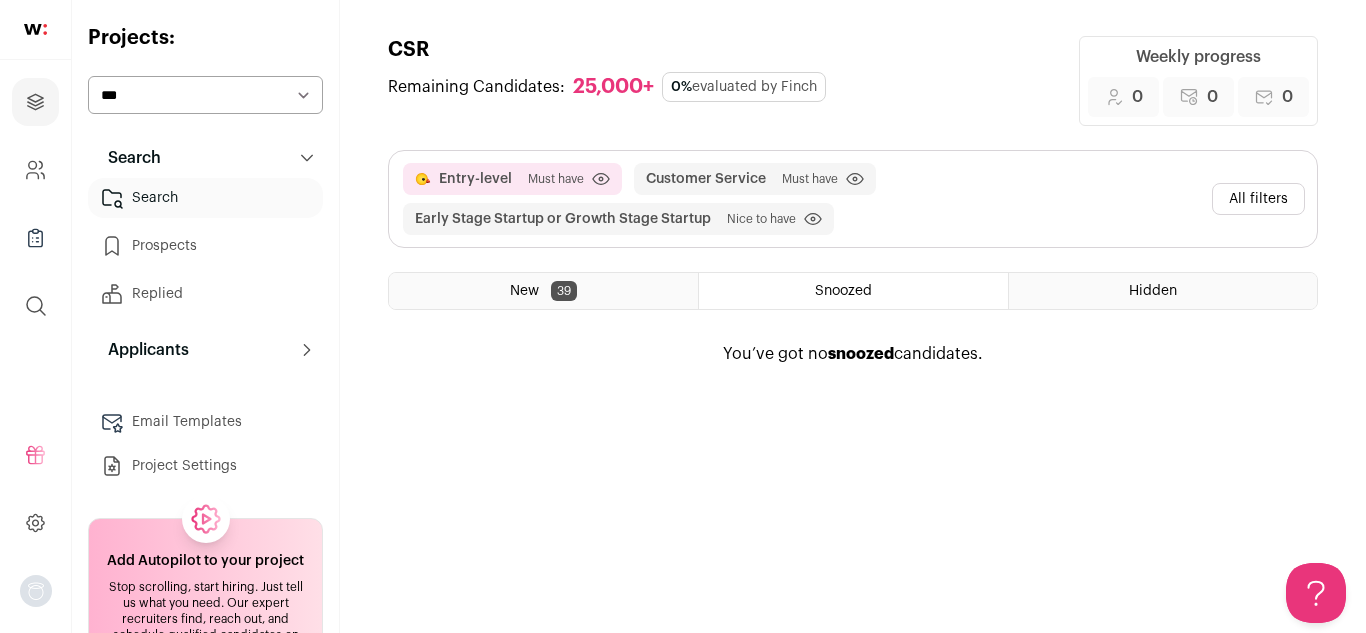 scroll, scrollTop: 0, scrollLeft: 0, axis: both 